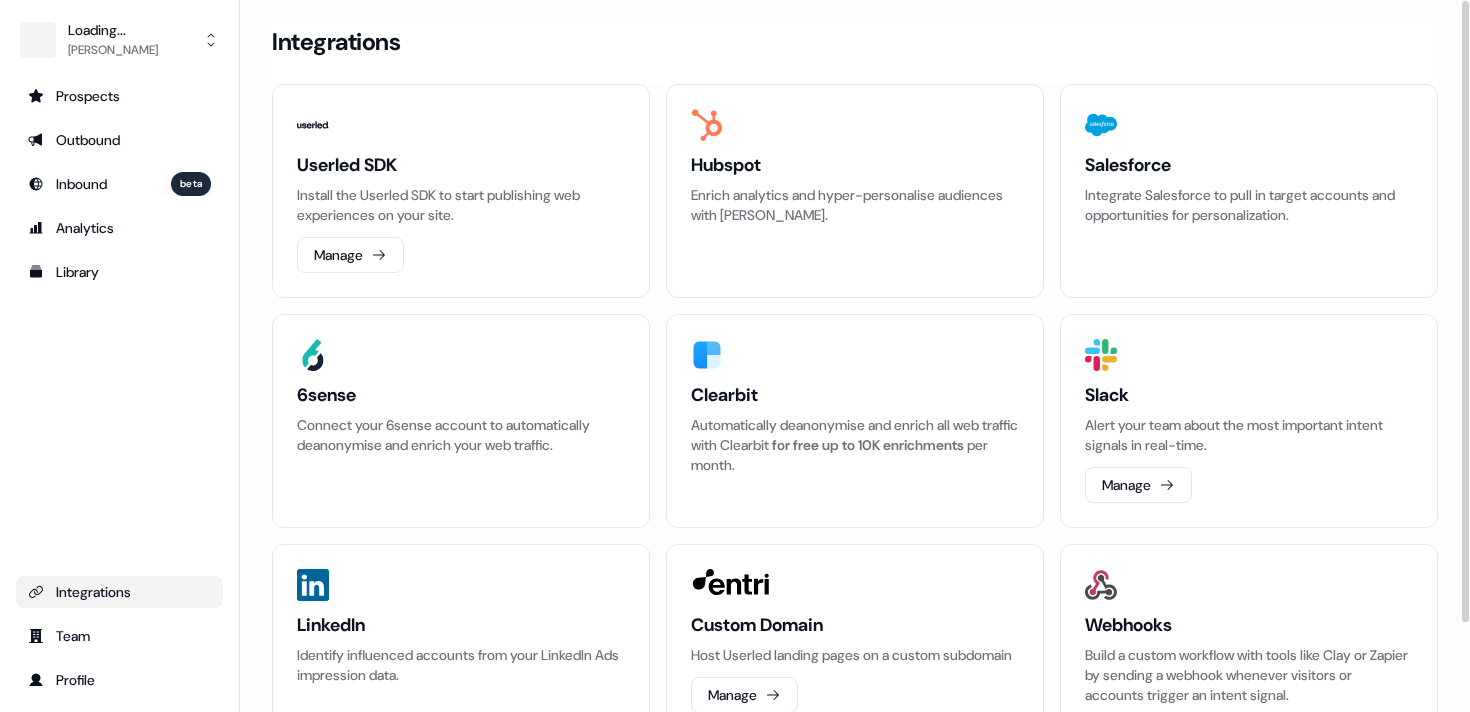 scroll, scrollTop: 0, scrollLeft: 0, axis: both 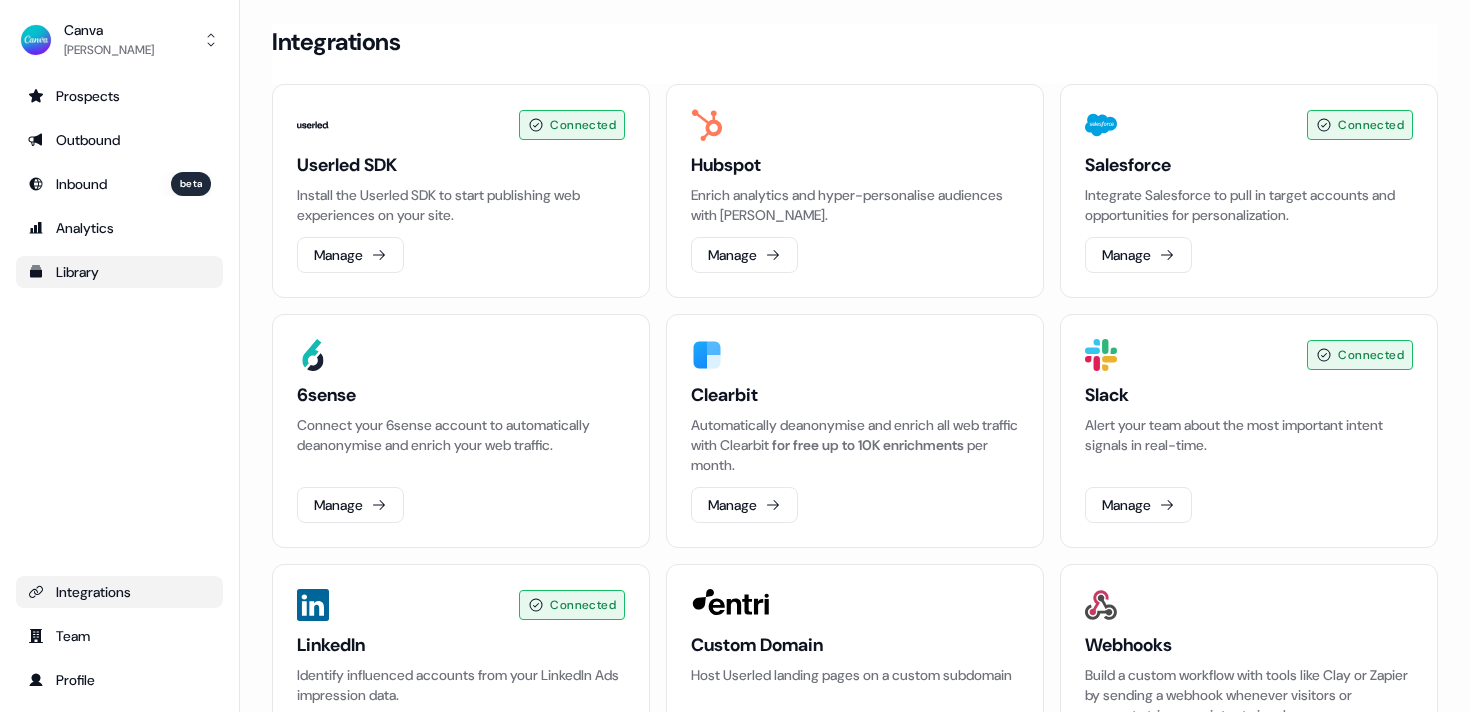 click on "Library" at bounding box center [119, 272] 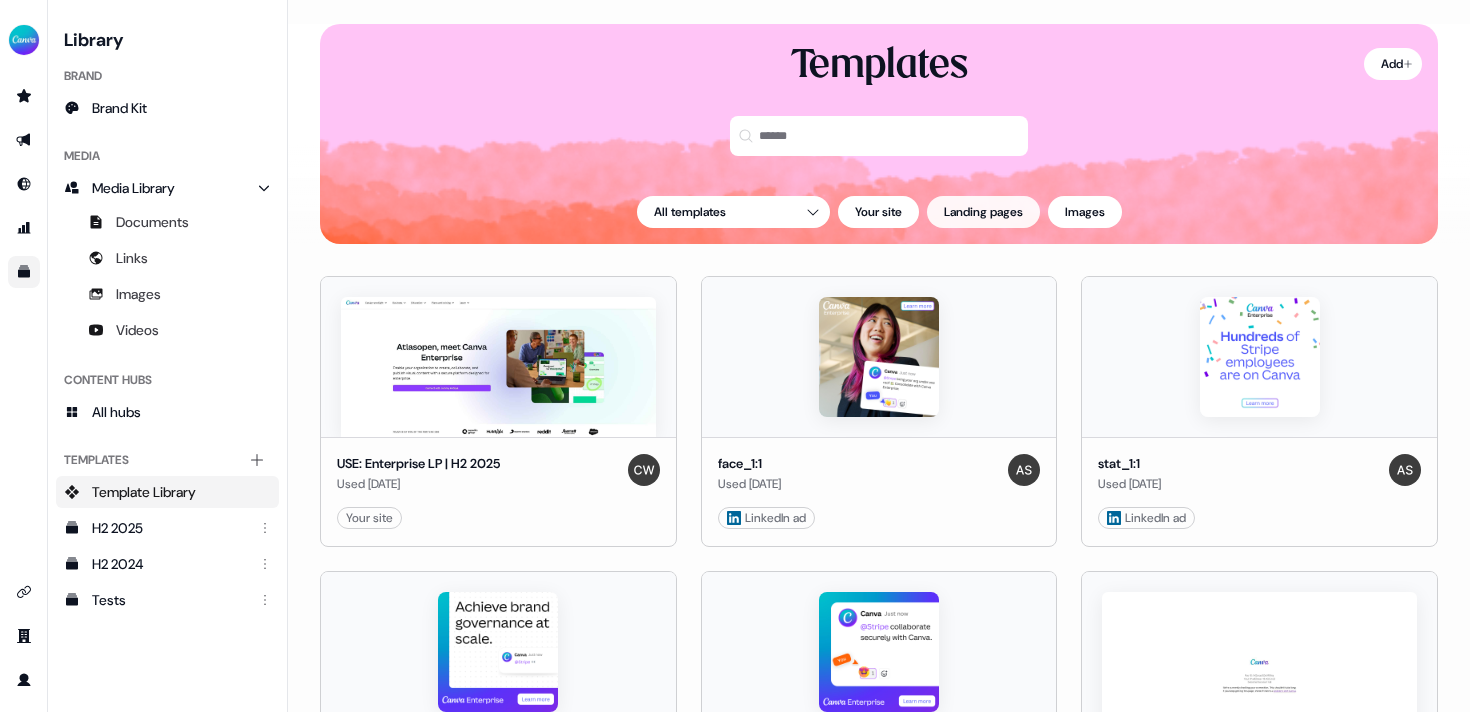 click on "Landing pages" at bounding box center [983, 212] 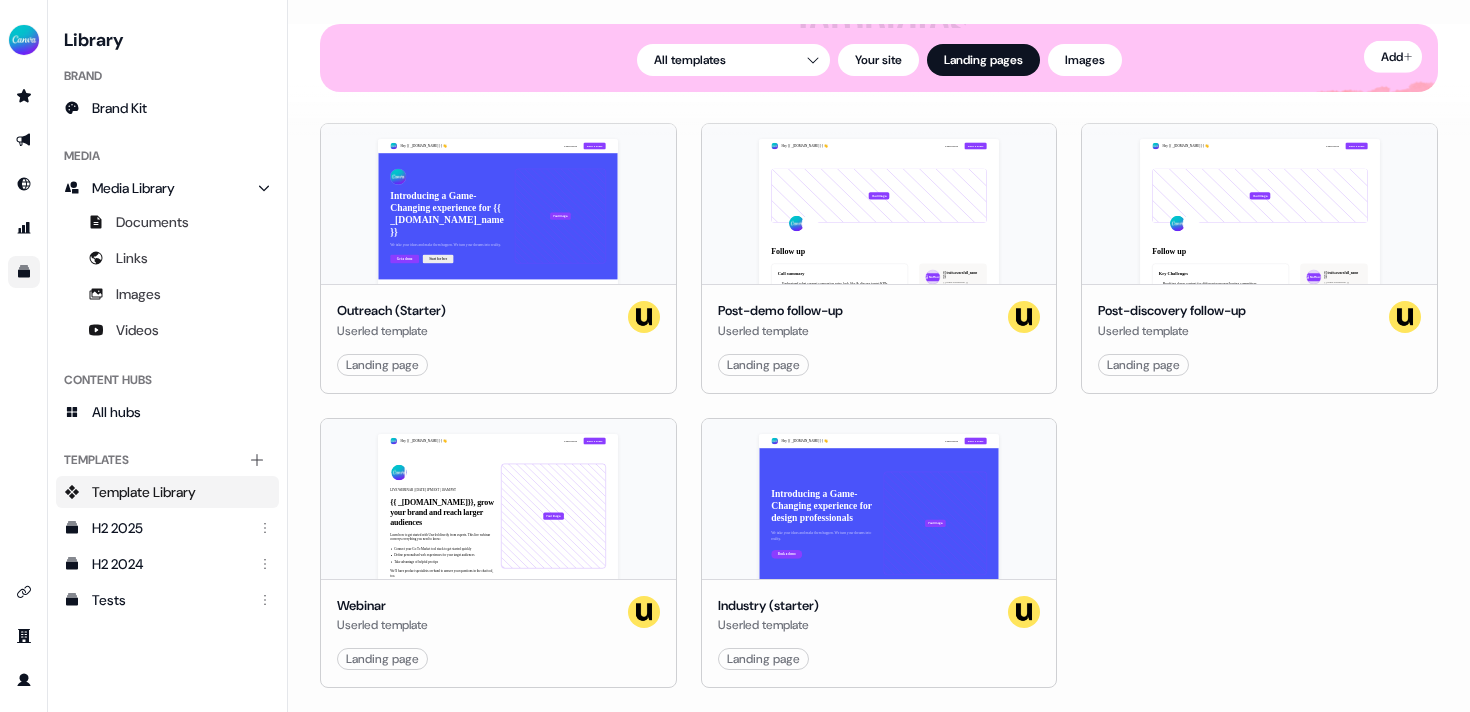 scroll, scrollTop: 0, scrollLeft: 0, axis: both 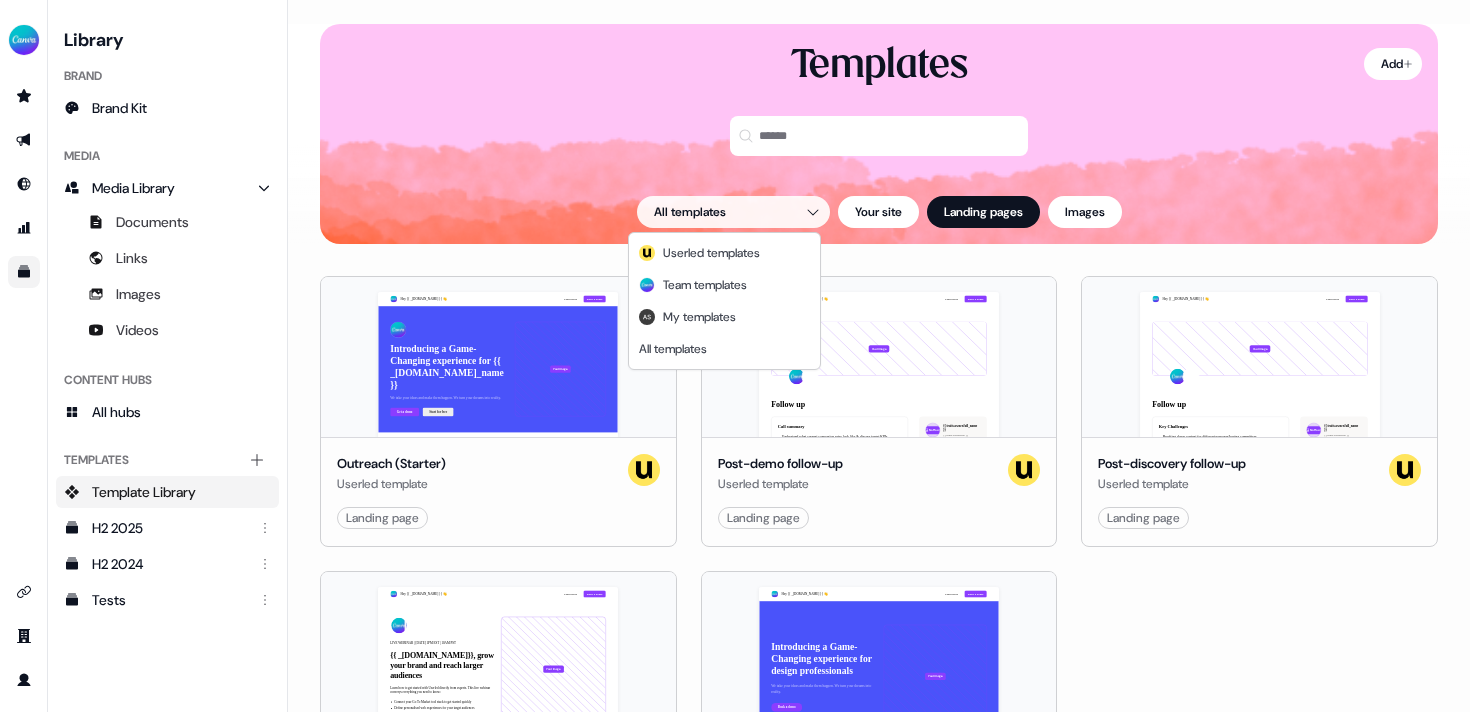 click on "For the best experience switch devices to a bigger screen. Go to [DOMAIN_NAME]   Library Brand Brand Kit Media Media Library Documents Links Images Videos Content Hubs All hubs Templates   Add collection Template Library H2 2025 H2 2024 Tests Loading... Add Templates All   templates Your site Landing pages Images Hey {{ _[DOMAIN_NAME] }} 👋 Learn more Book a demo Introducing a Game-Changing experience for {{ _[DOMAIN_NAME]_name }} We take your ideas and make them happen. We turn your dreams into reality. Get a demo Start for free Your image {{ _[DOMAIN_NAME]_name }}, join our team of incredible partners Outreach (Starter) Userled template Landing page Use Hey {{ _[DOMAIN_NAME] }} 👋 Learn more Book a demo Your image Follow up Call summary
Understand what current conversion rates look like & discuss target KPIs
3 key features will be delivered by Q2 2035. The lower priority requests will be delivered by Q3.
Next steps
Introduce [PERSON_NAME] & [PERSON_NAME] to 2x customers
Terms" at bounding box center (735, 356) 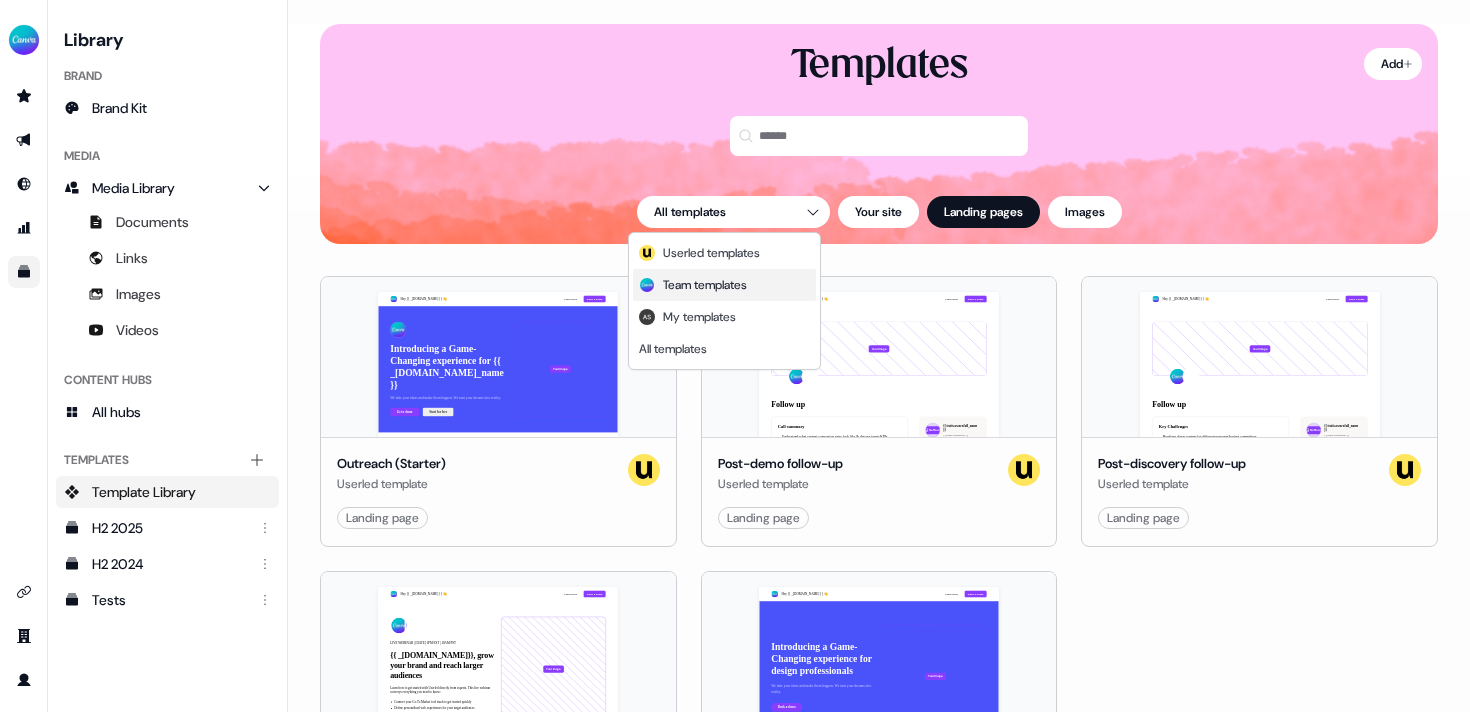 click on "Team templates" at bounding box center [705, 285] 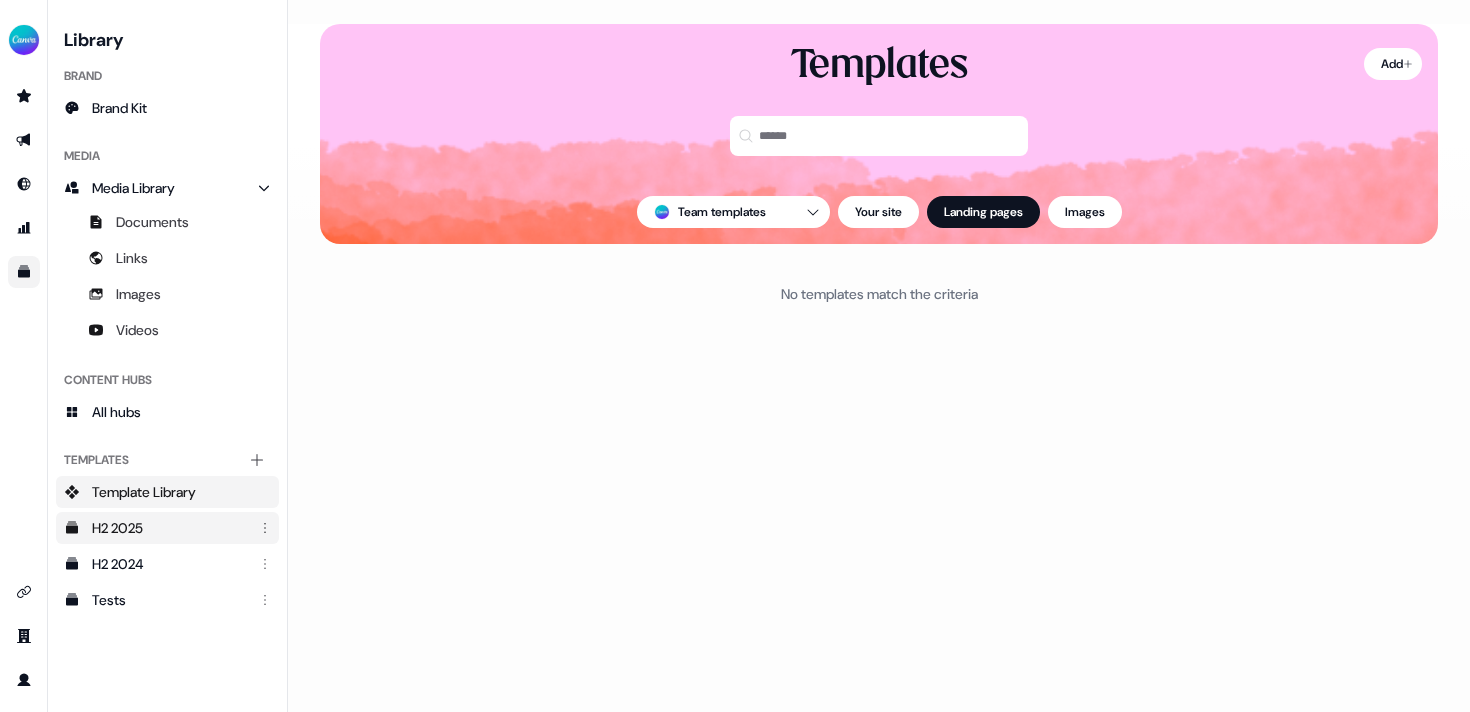 click on "H2 2025" at bounding box center (167, 528) 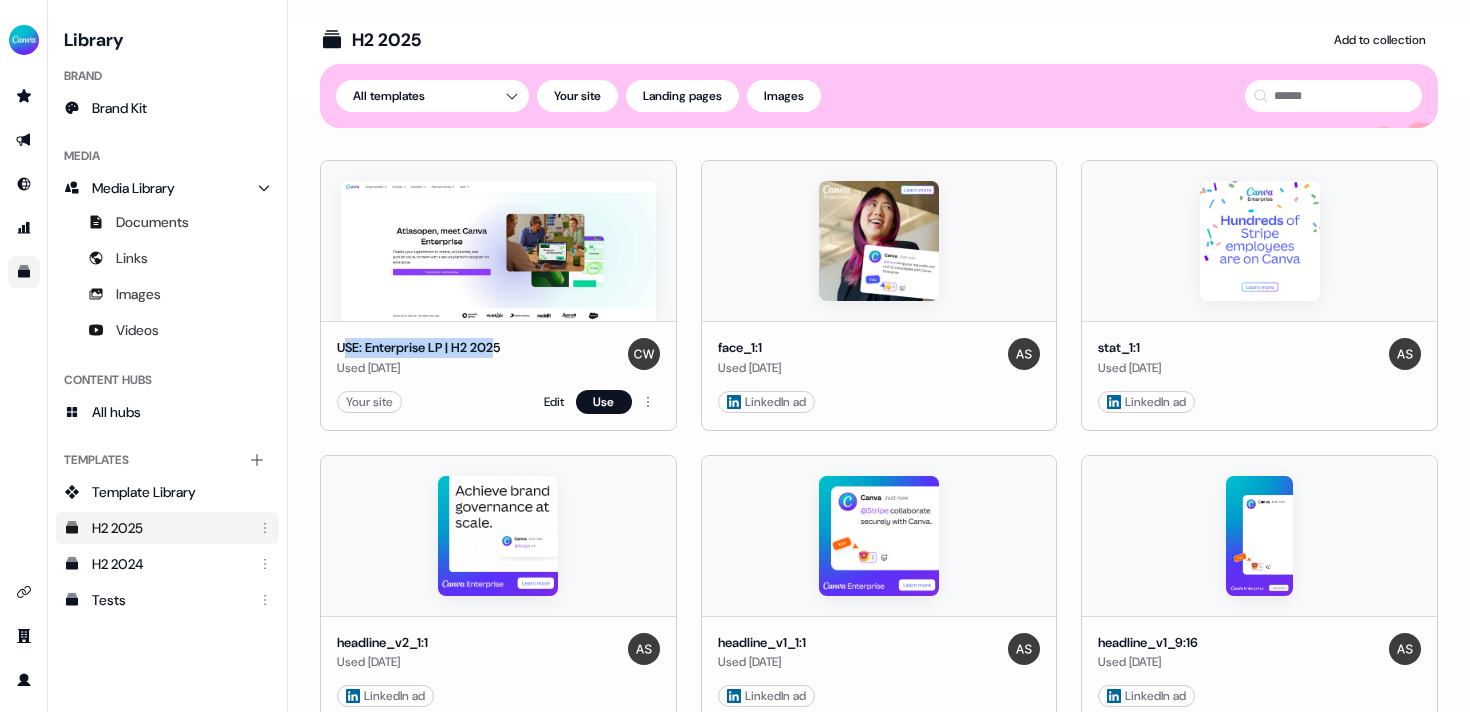 drag, startPoint x: 504, startPoint y: 348, endPoint x: 342, endPoint y: 348, distance: 162 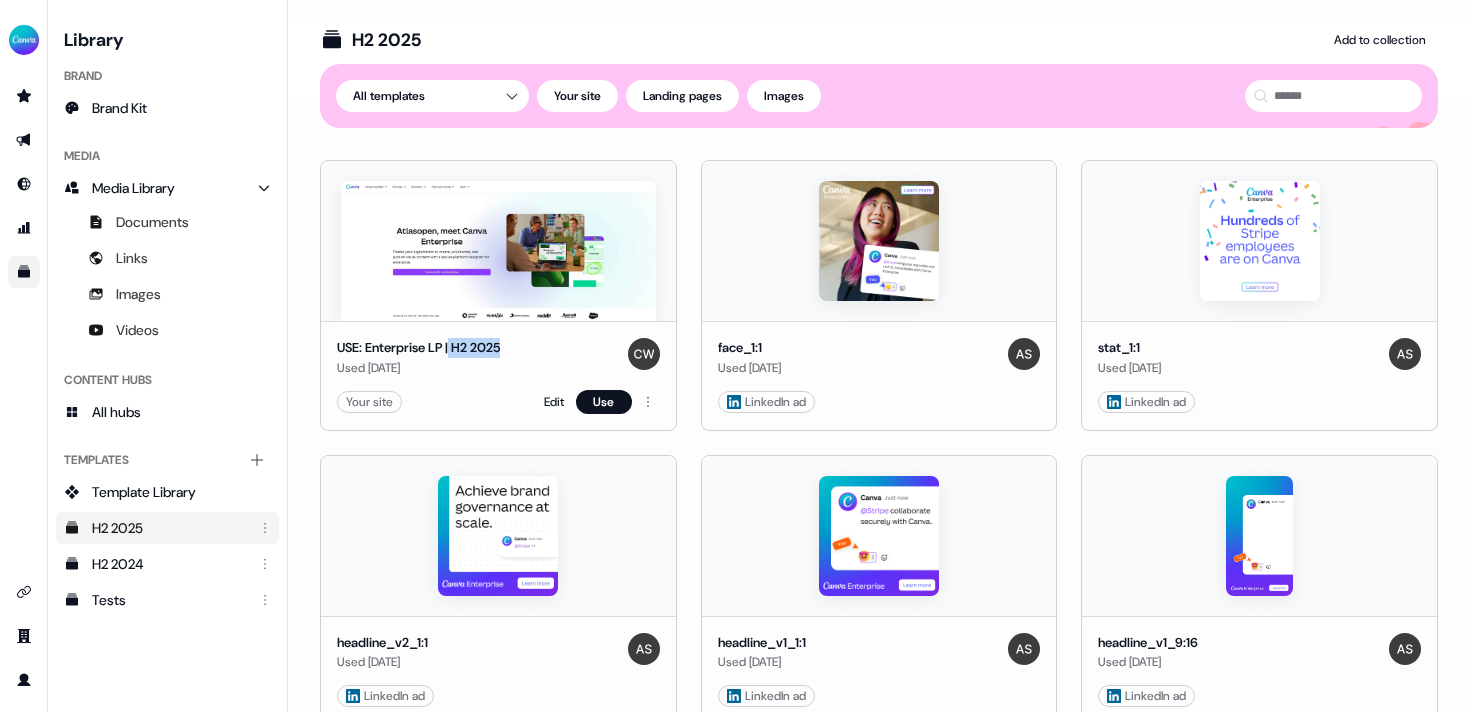 drag, startPoint x: 458, startPoint y: 347, endPoint x: 570, endPoint y: 347, distance: 112 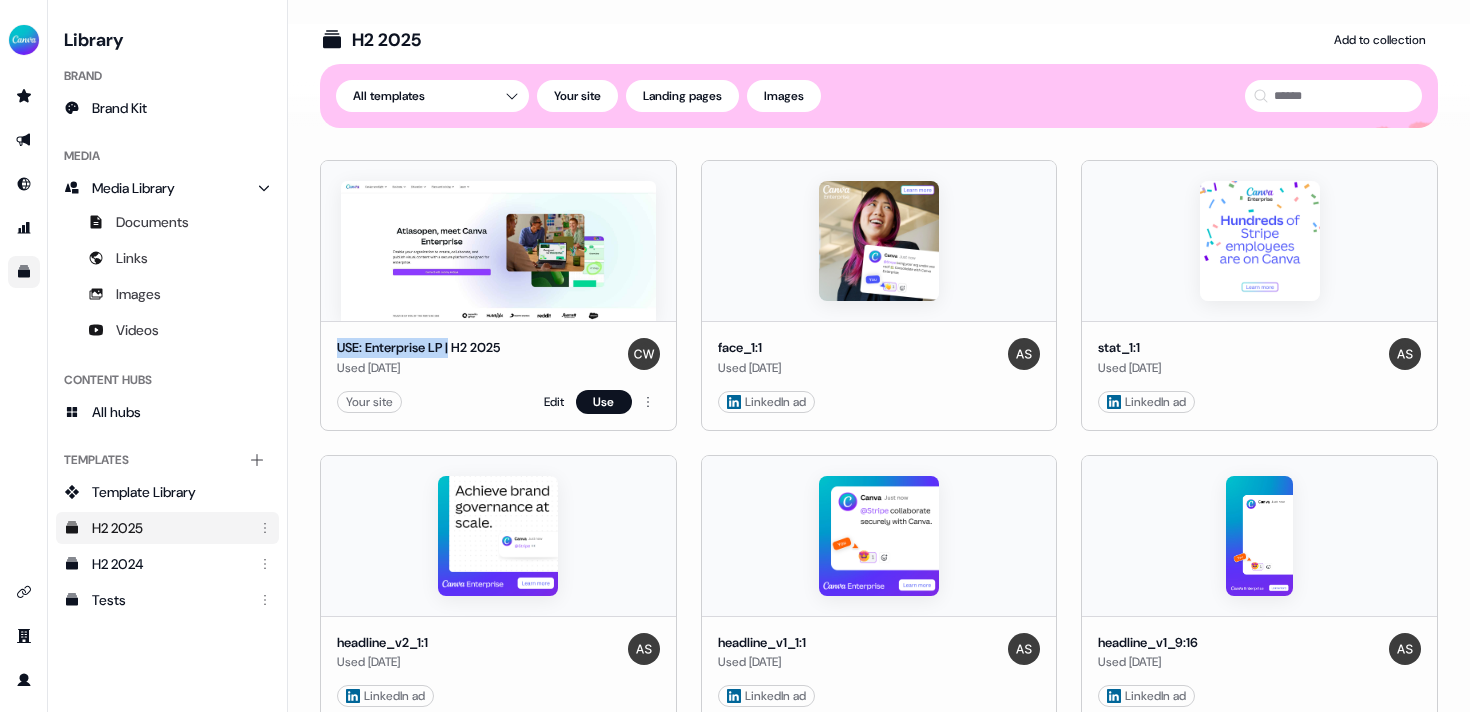 click on "USE: Enterprise LP | H2 2025 Used [DATE]" at bounding box center (498, 358) 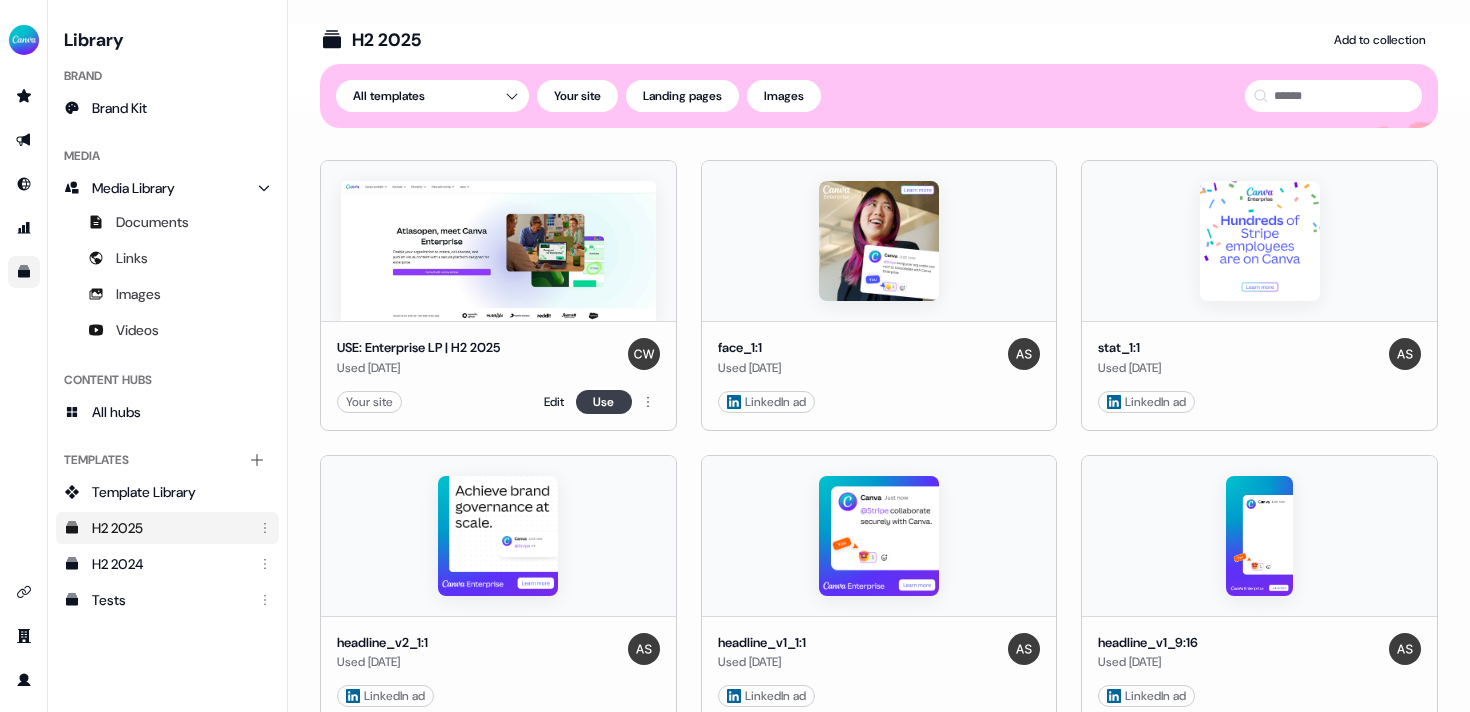 click on "Use" at bounding box center [604, 402] 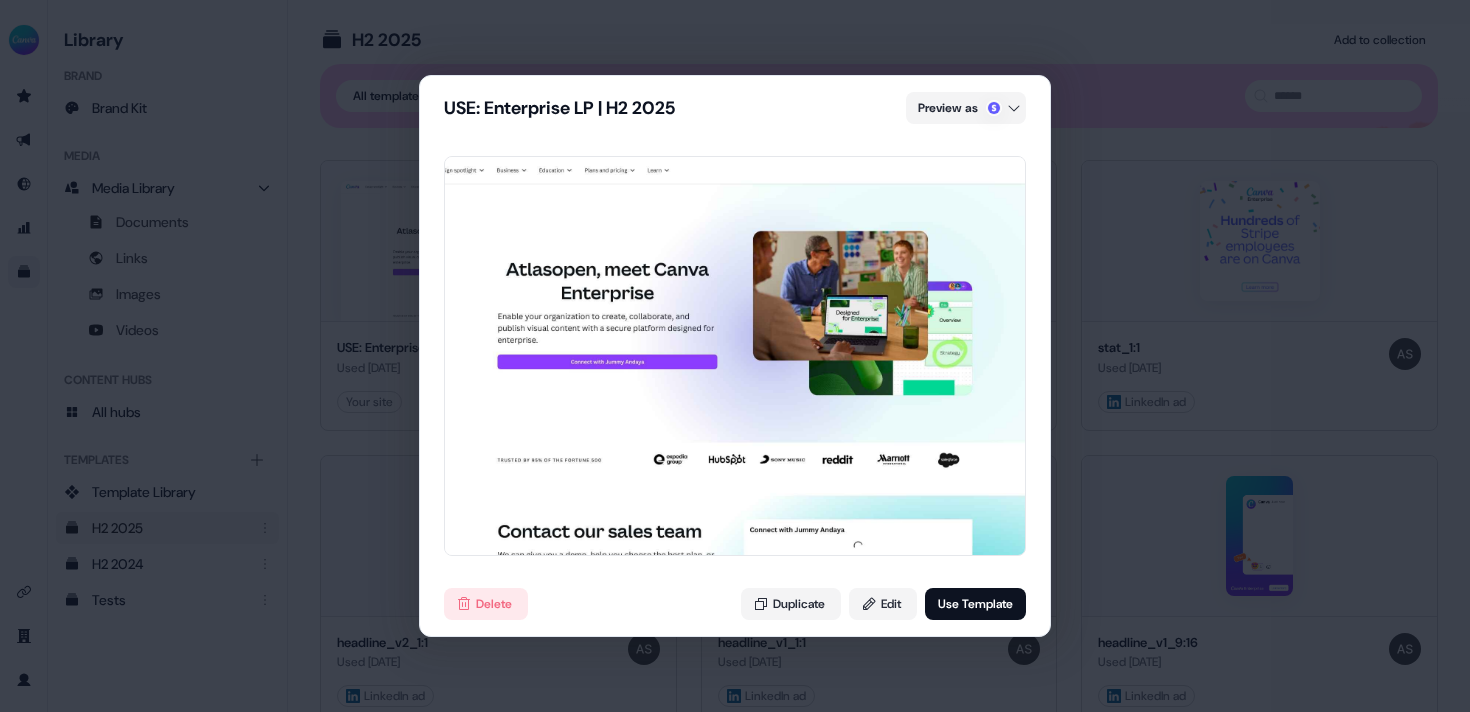click on "USE: Enterprise LP | H2 2025 Preview as Delete Duplicate Edit Use Template" at bounding box center [735, 356] 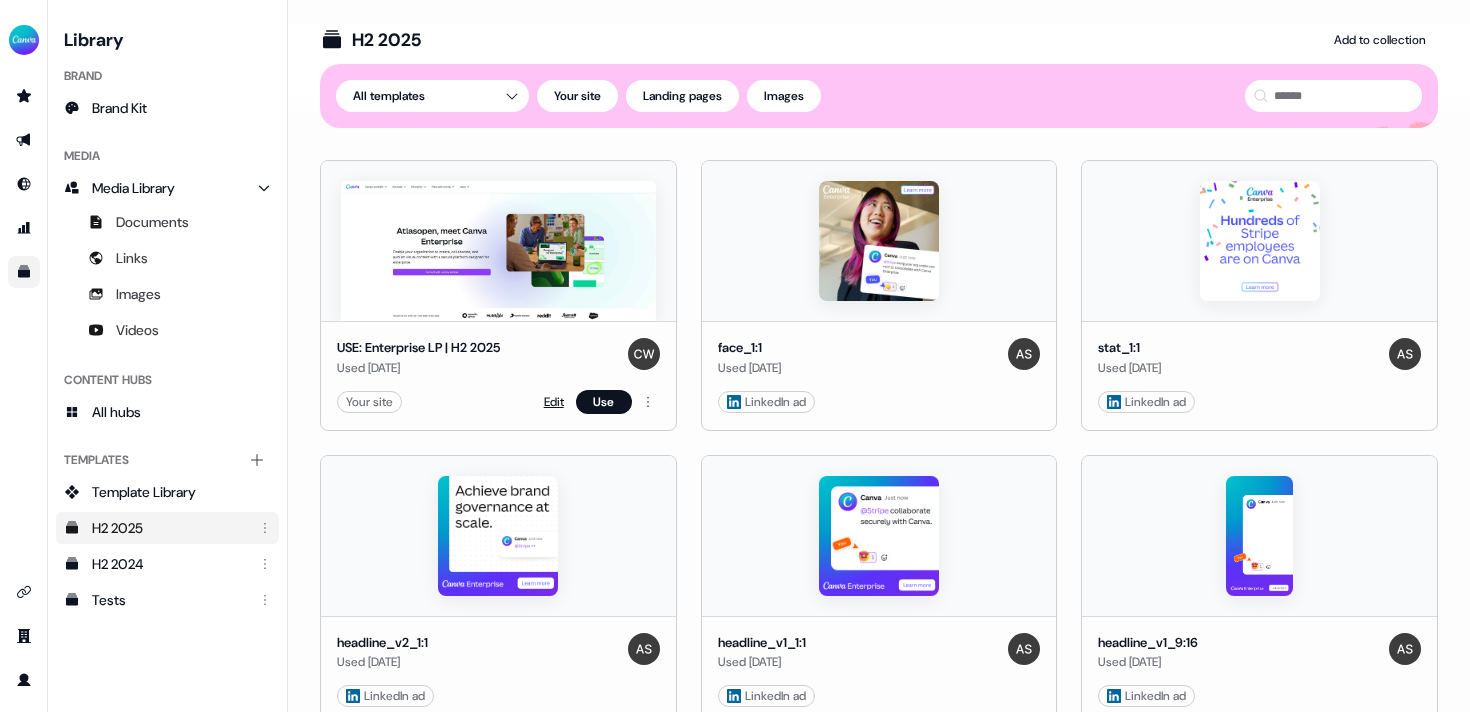 click on "Edit" at bounding box center [554, 402] 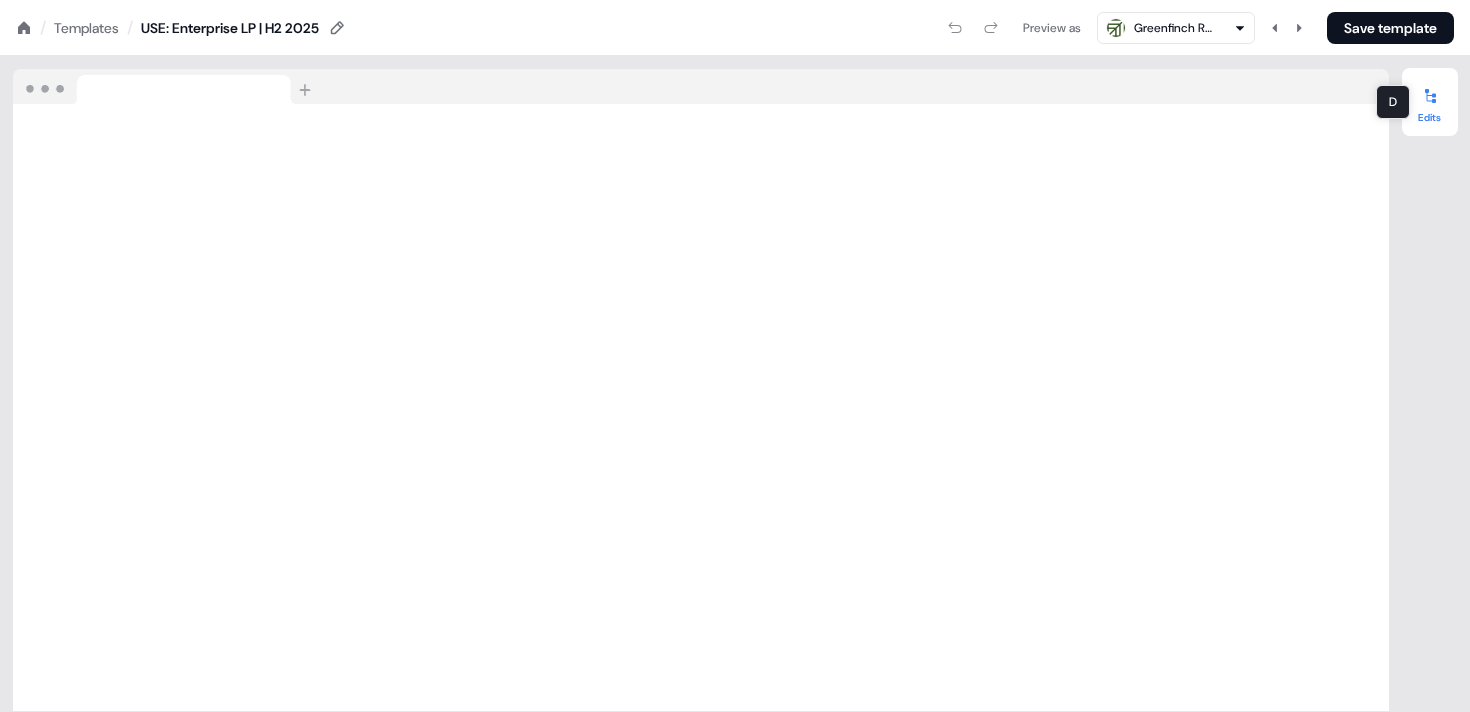 click at bounding box center [1430, 96] 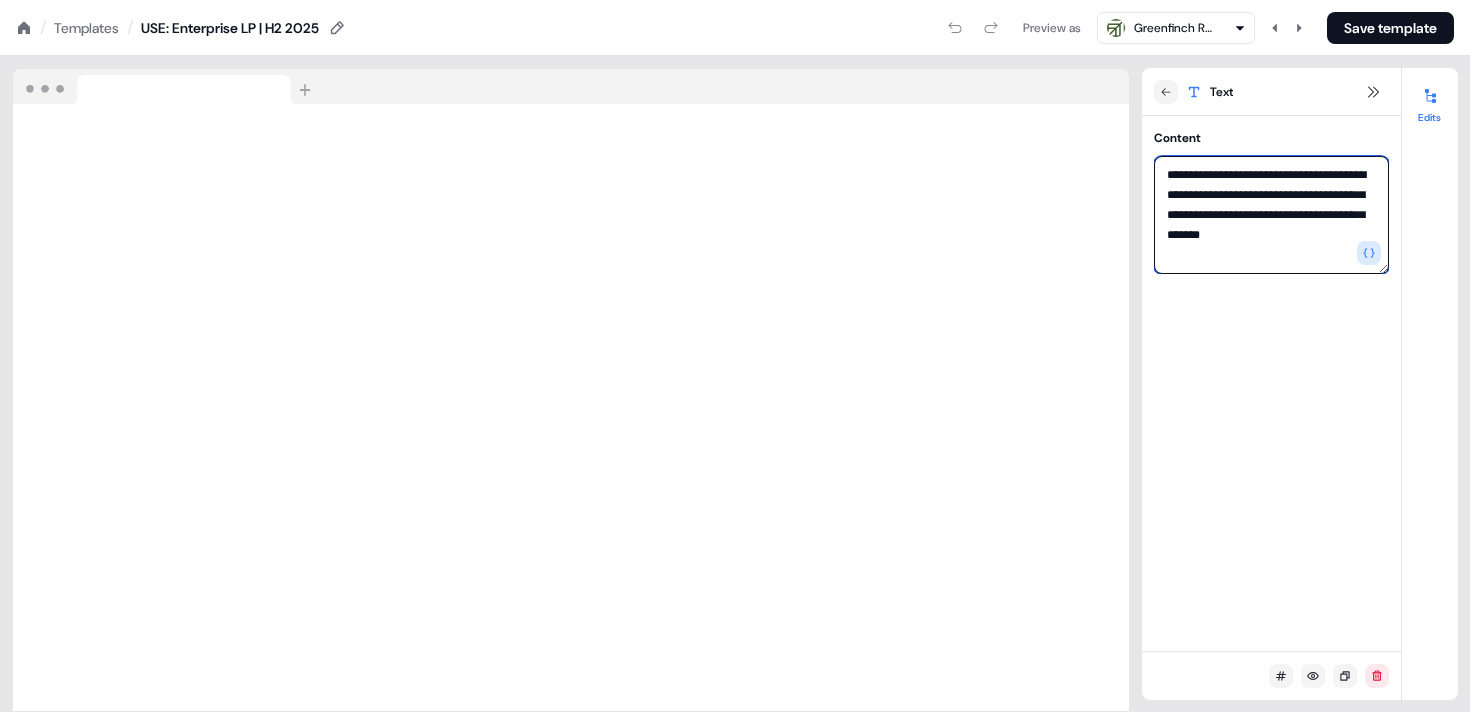 click on "**********" at bounding box center [1271, 215] 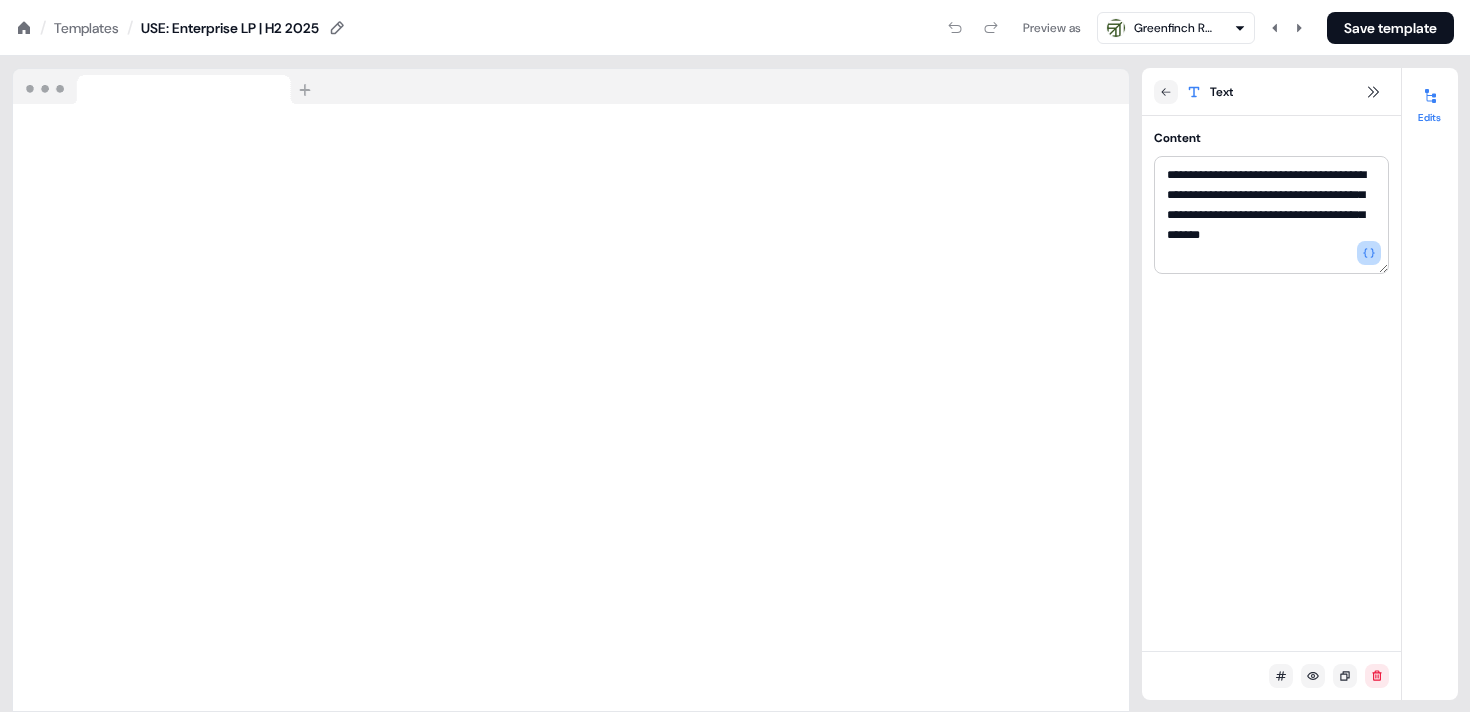 click at bounding box center (1369, 253) 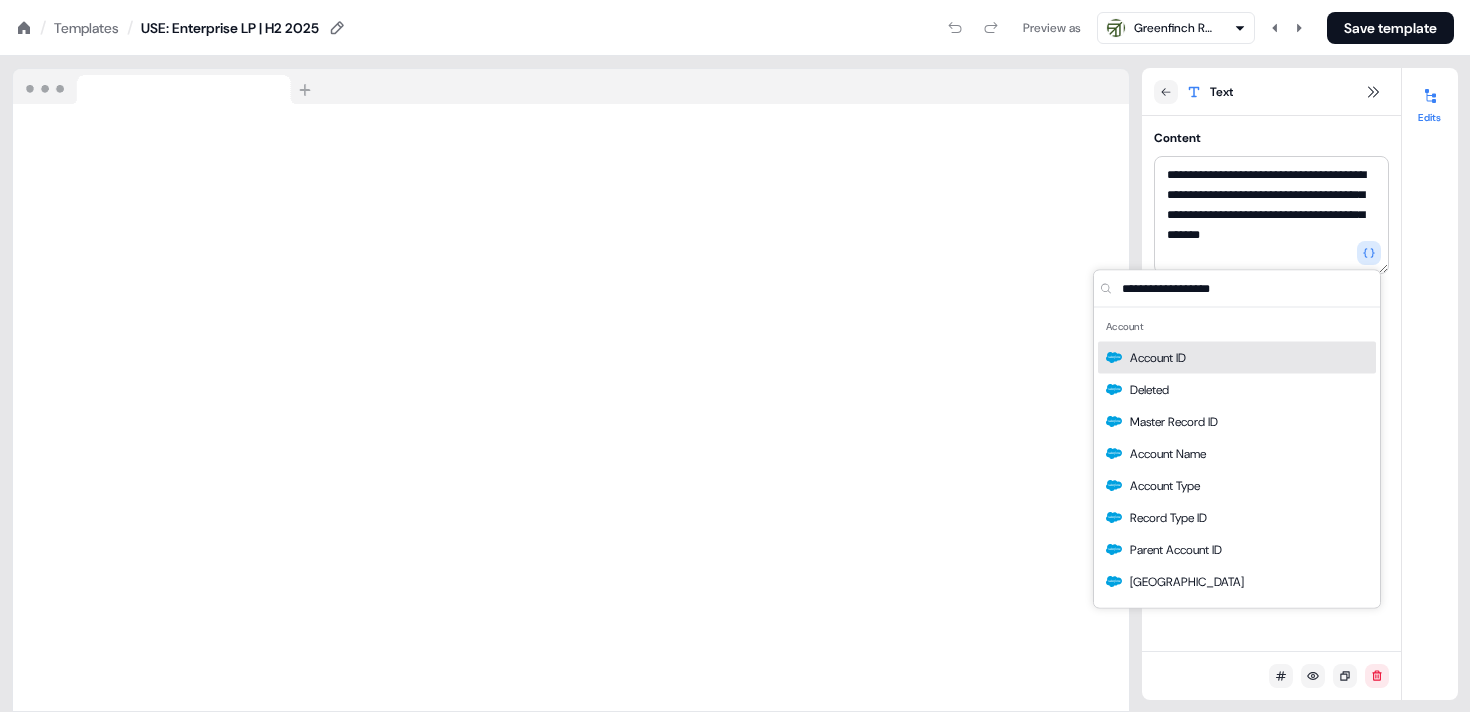 click at bounding box center (1249, 289) 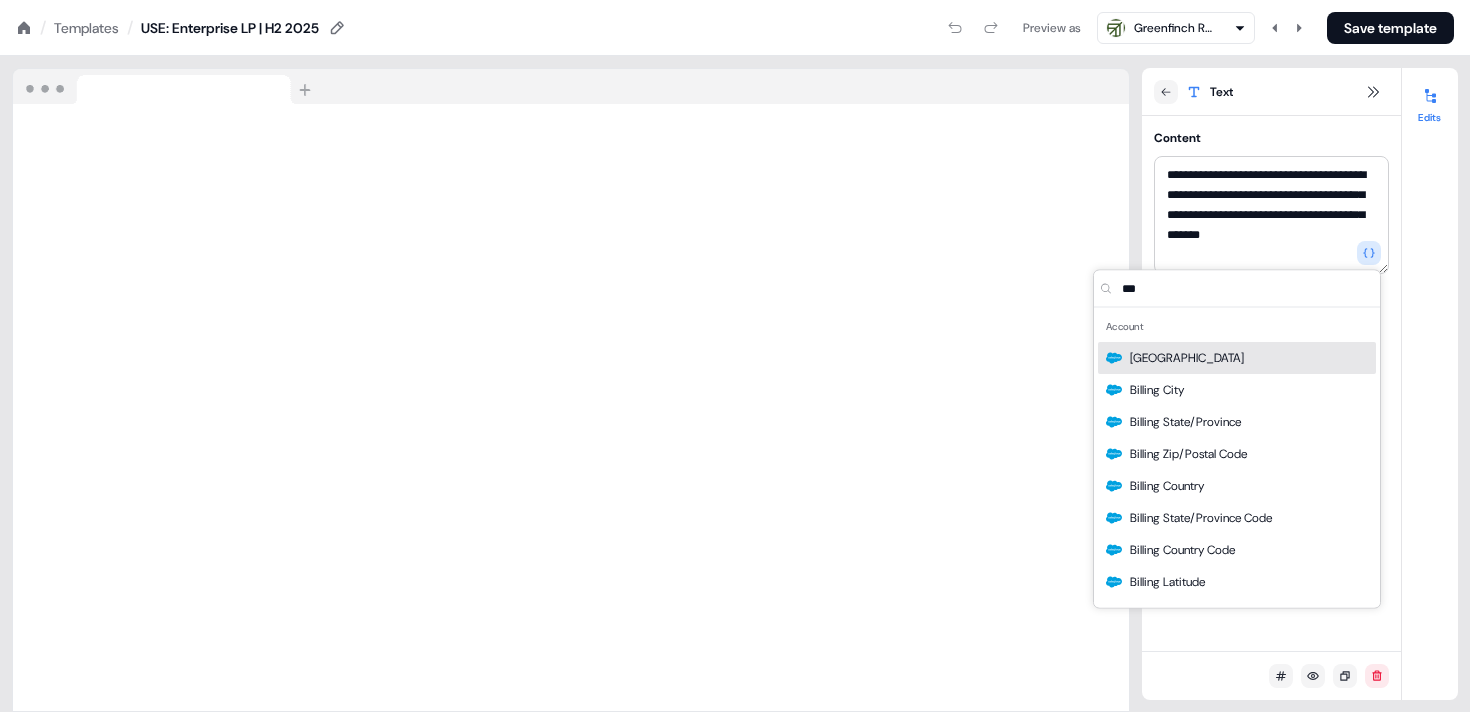 scroll, scrollTop: 0, scrollLeft: 0, axis: both 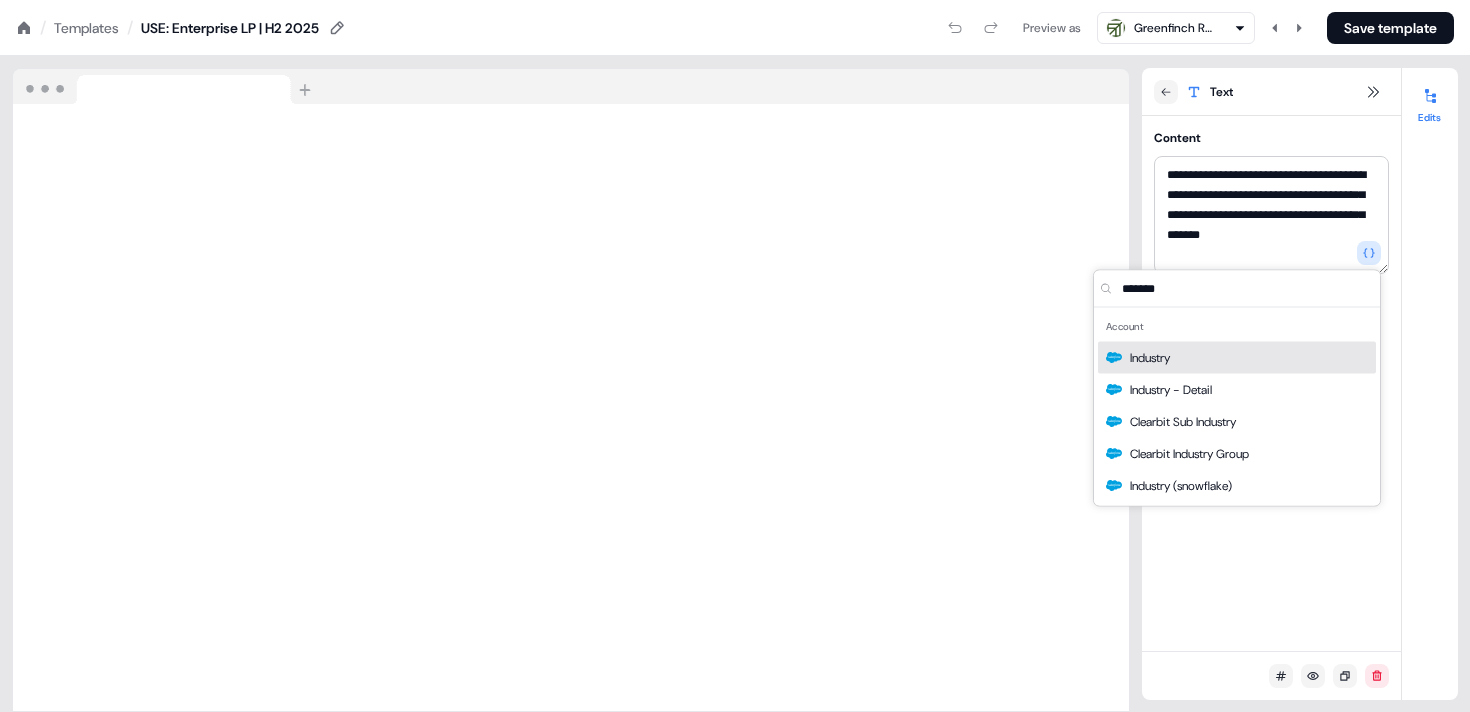 type on "*******" 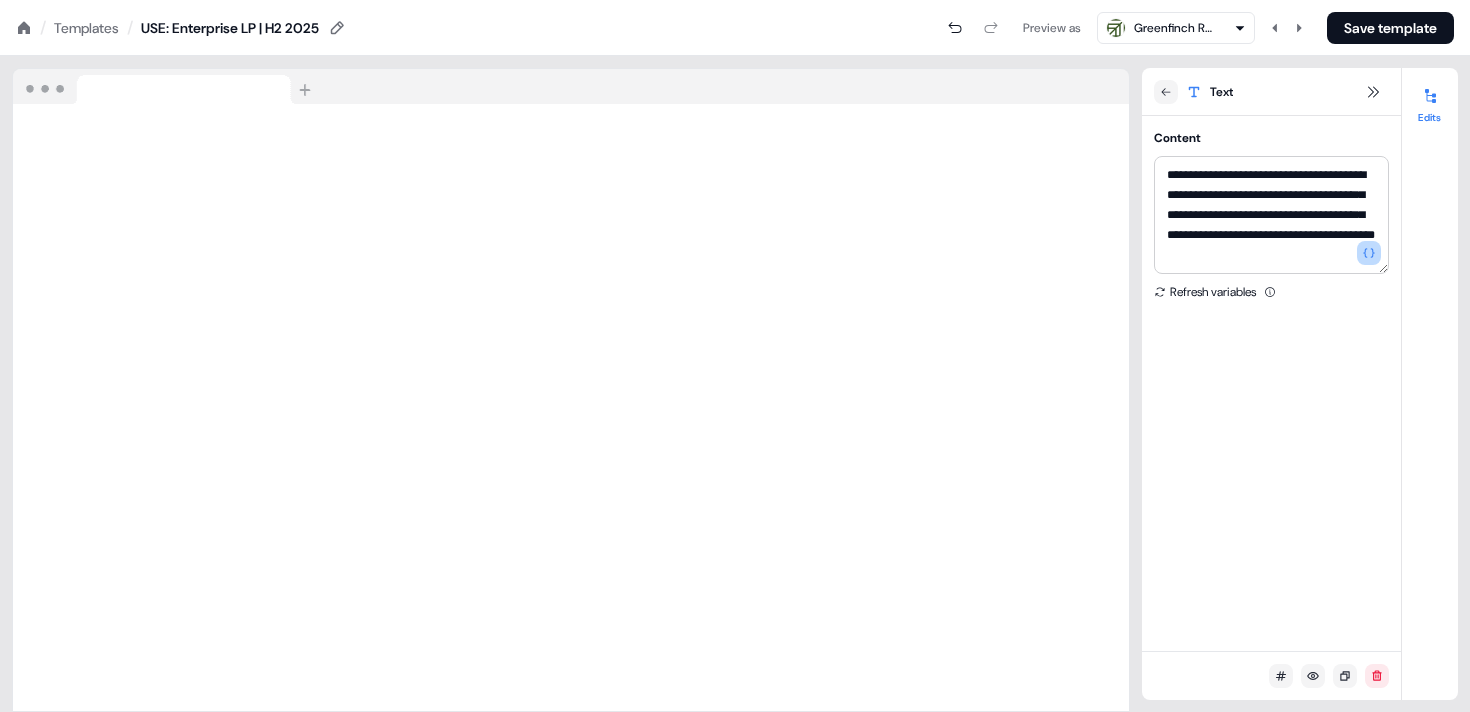 click at bounding box center (1369, 253) 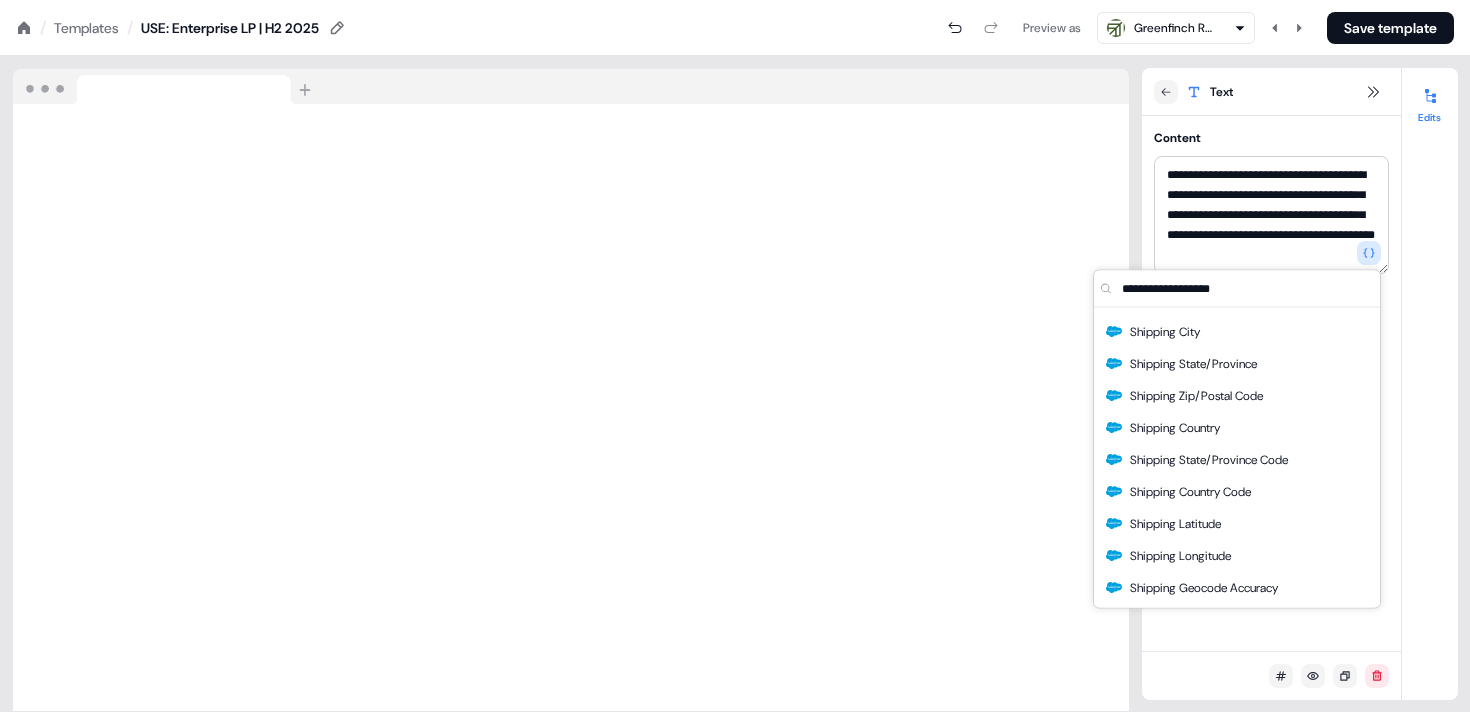 scroll, scrollTop: 0, scrollLeft: 0, axis: both 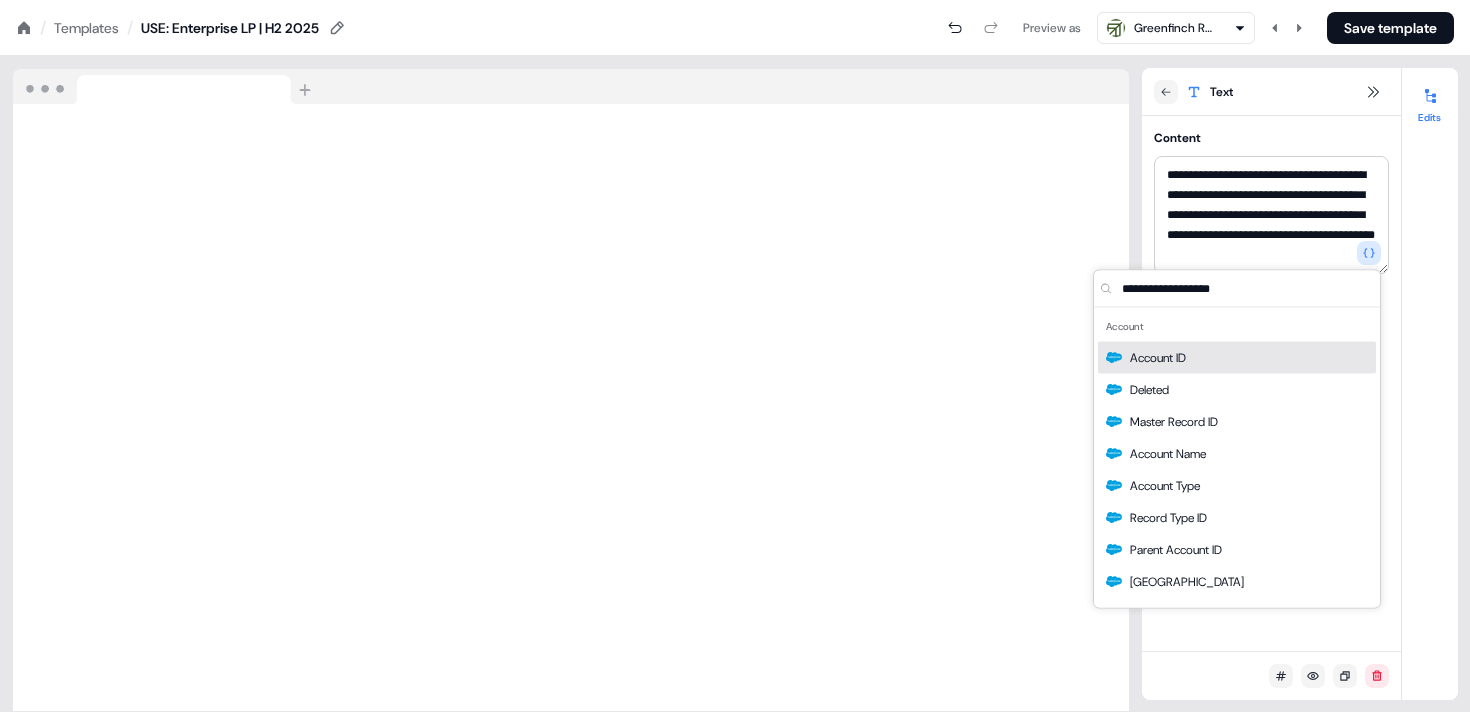 click on "Edits" at bounding box center (1430, 384) 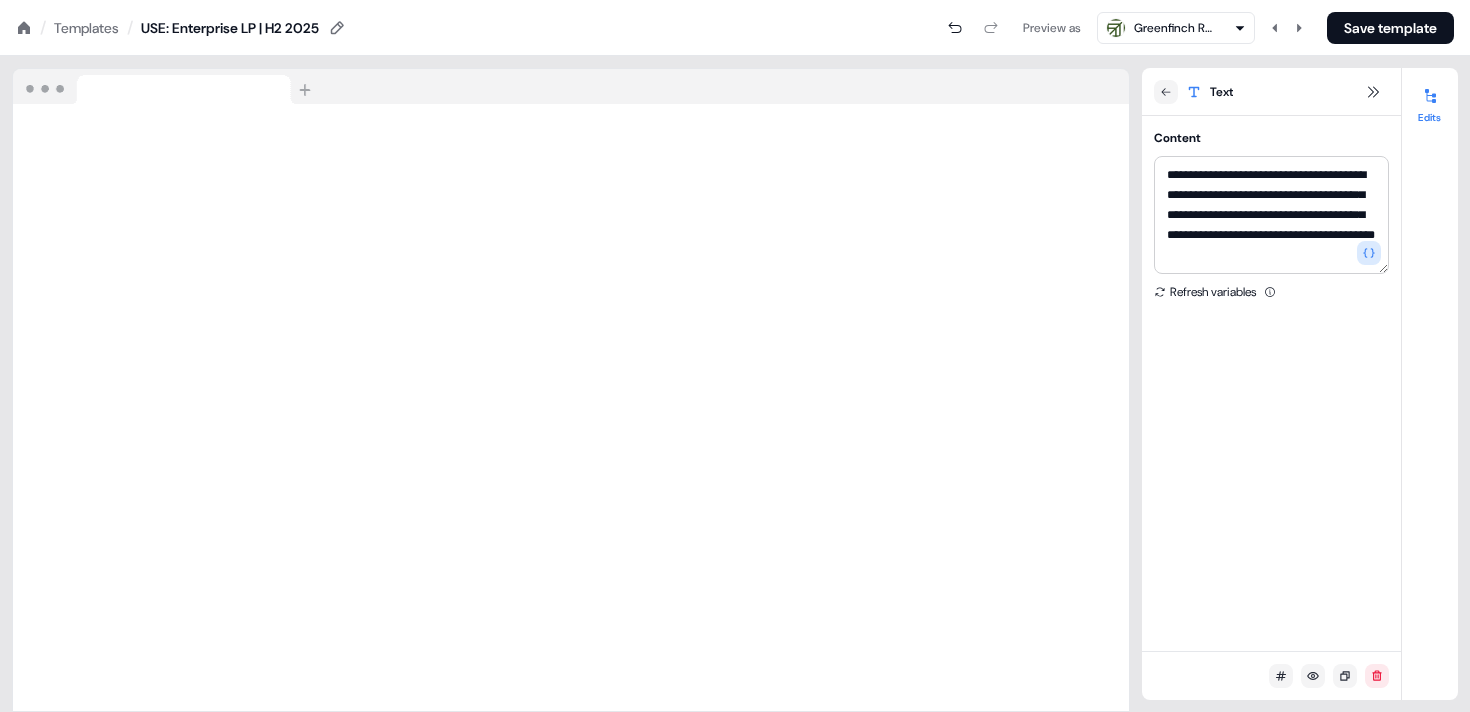 click on "Greenfinch Real Estate Engineers & Consultants" at bounding box center [1176, 28] 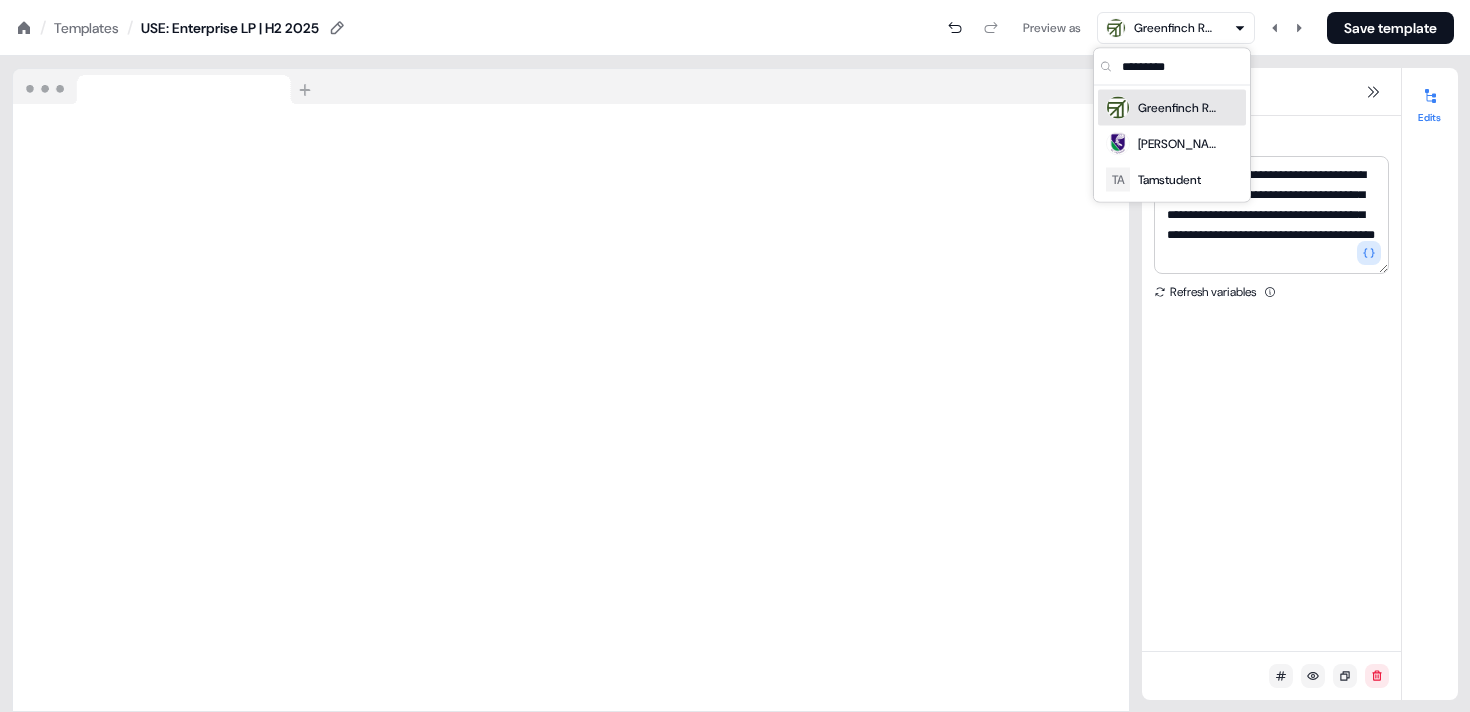 click on "Greenfinch Real Estate Engineers & Consultants" at bounding box center (1176, 28) 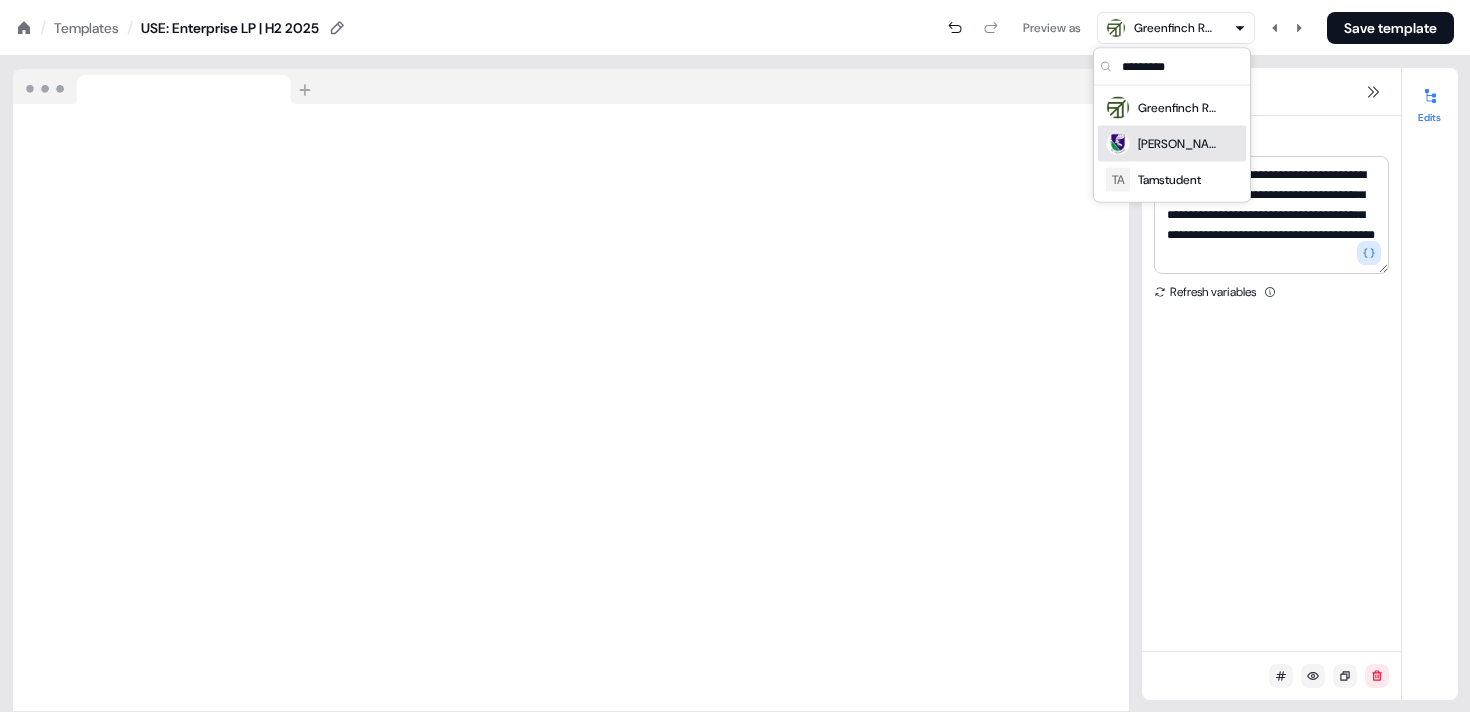 click on "[PERSON_NAME] House" at bounding box center [1172, 144] 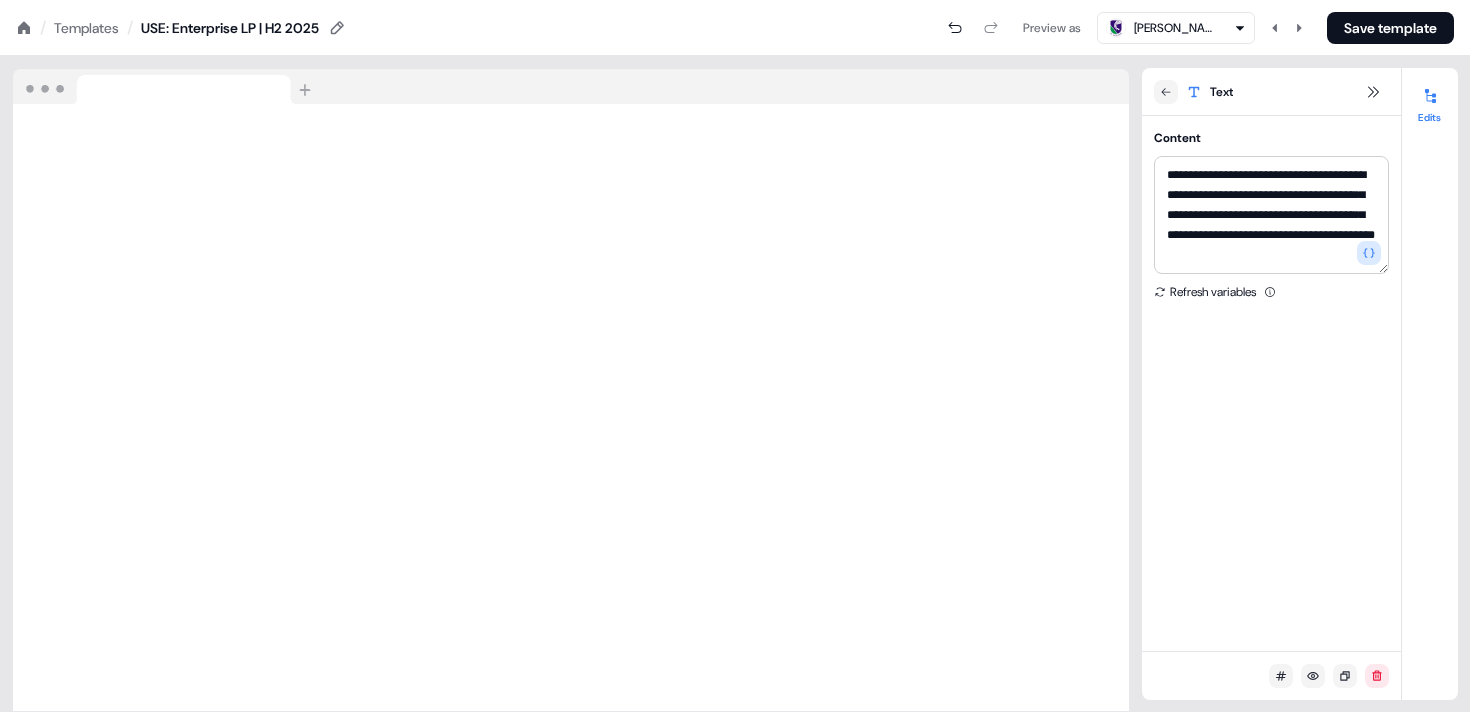 click on "[PERSON_NAME] House" at bounding box center (1174, 28) 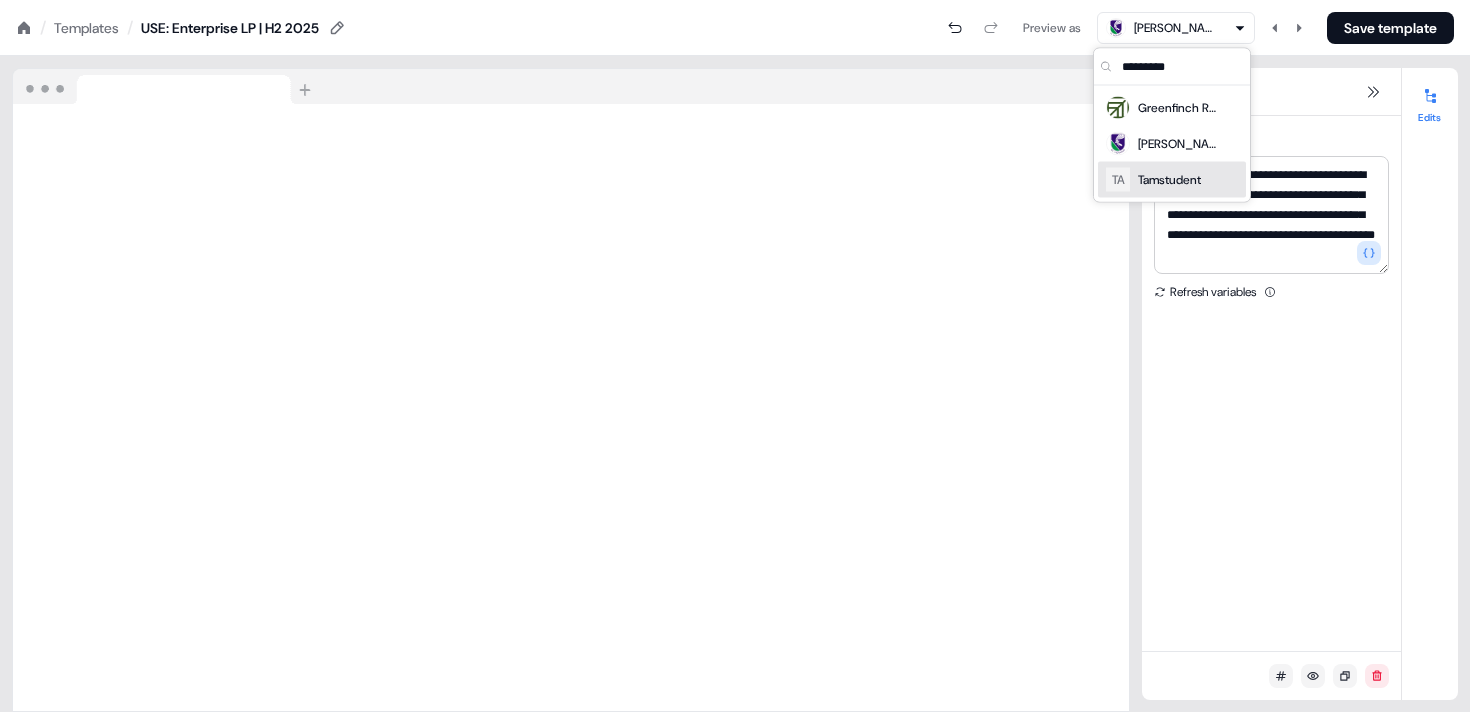 click on "TA Tamstudent" at bounding box center [1153, 180] 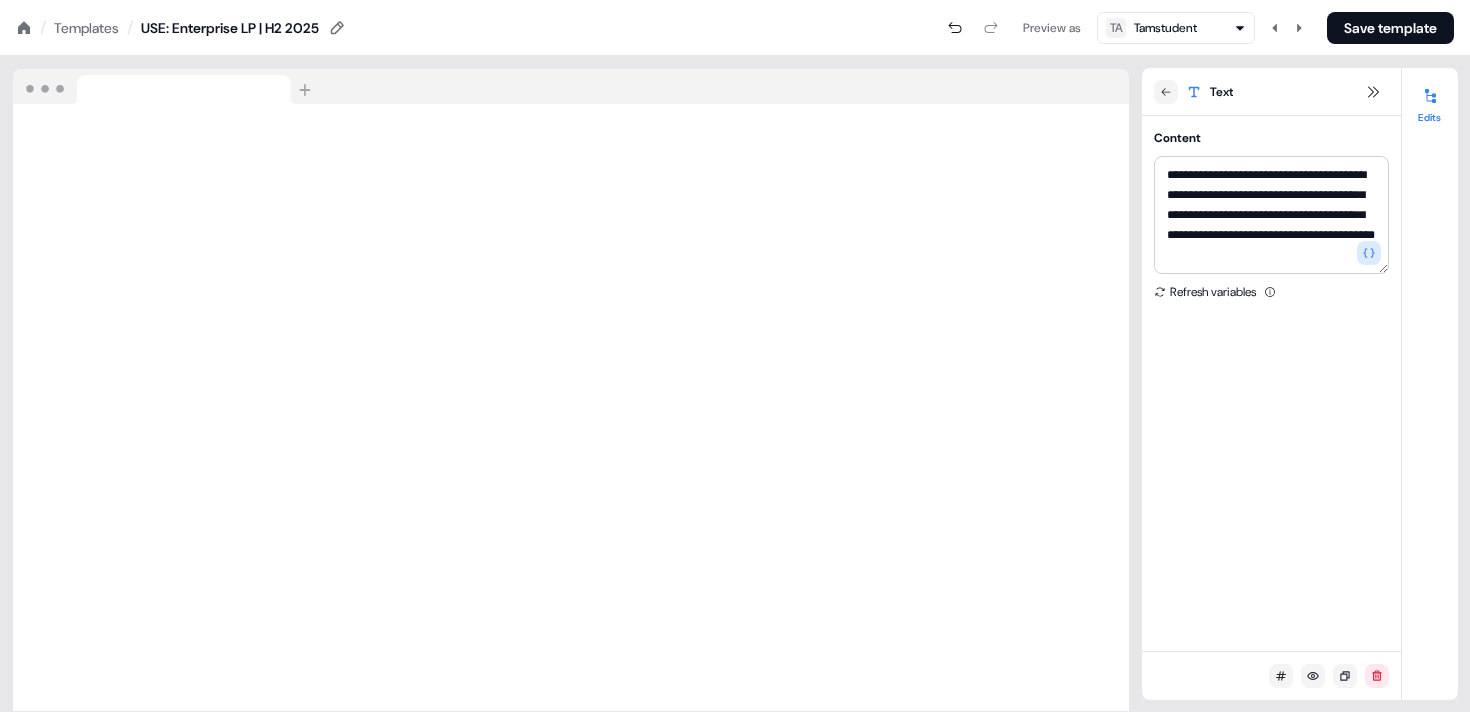 click on "Tamstudent" at bounding box center (1165, 28) 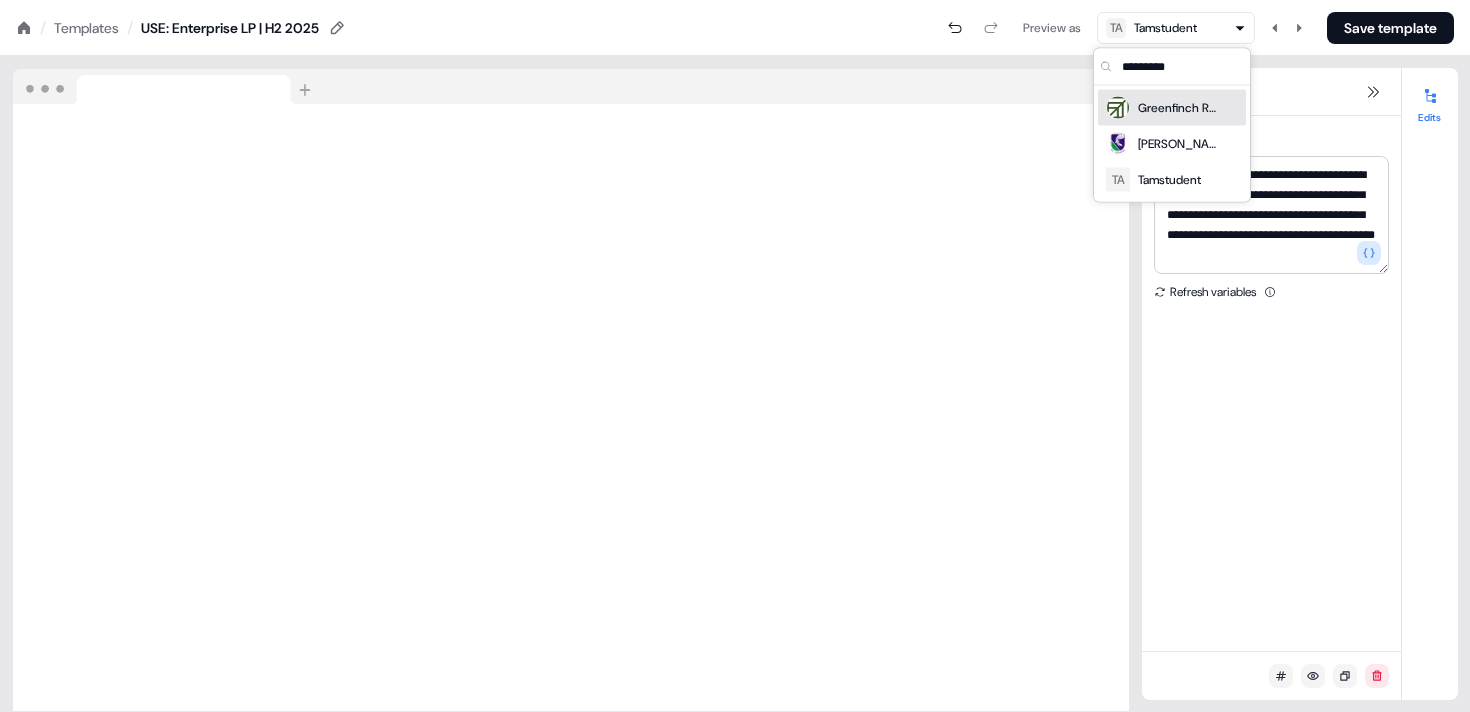 click on "Greenfinch Real Estate Engineers & Consultants" at bounding box center (1172, 108) 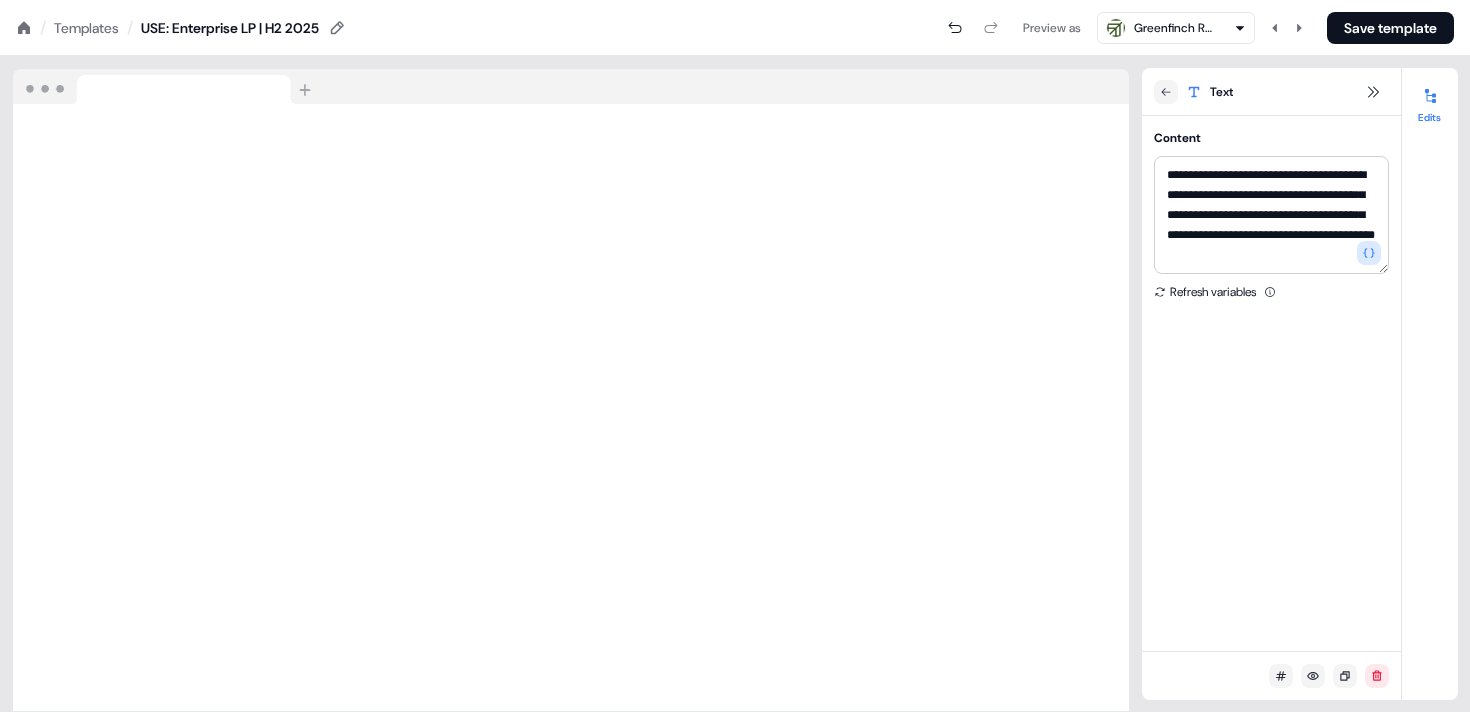 click on "Loading your site.." at bounding box center [571, 384] 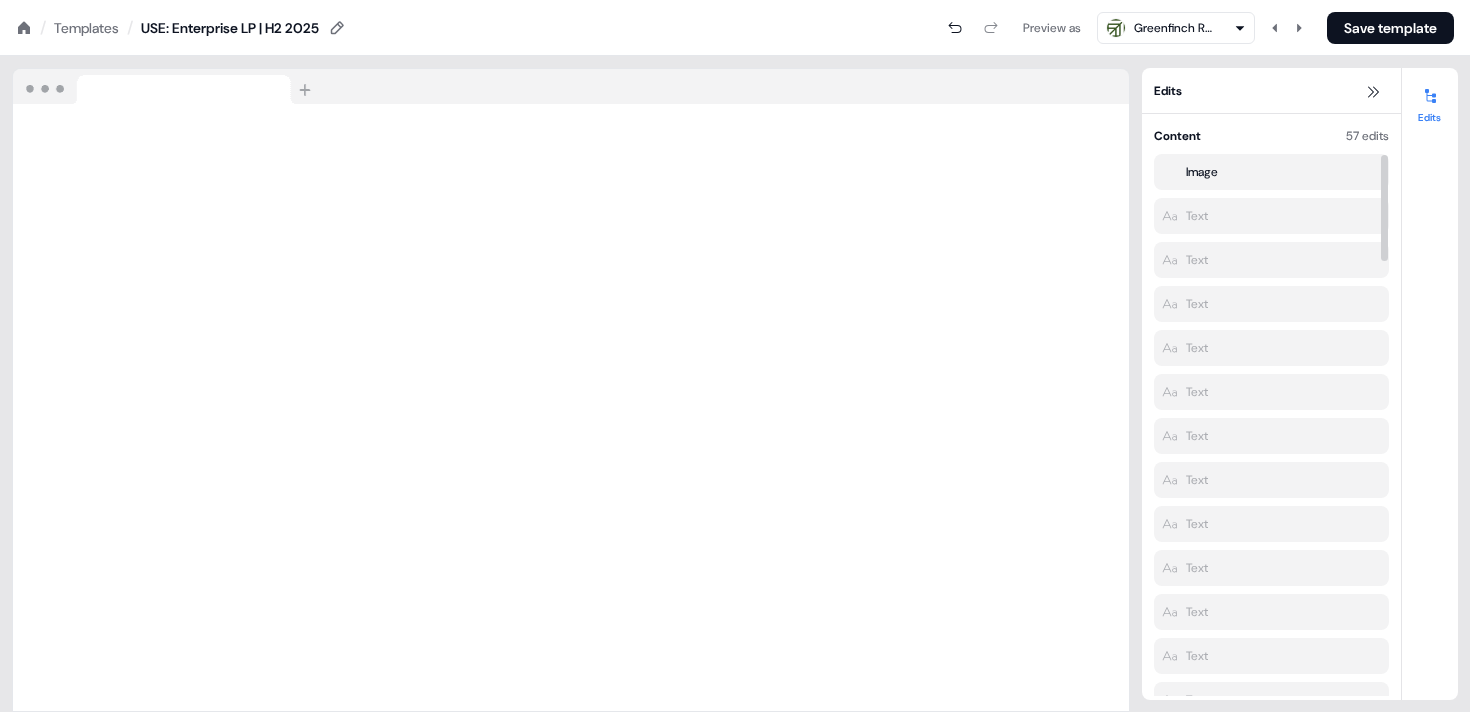 click on "Greenfinch Real Estate Engineers & Consultants" at bounding box center [1174, 28] 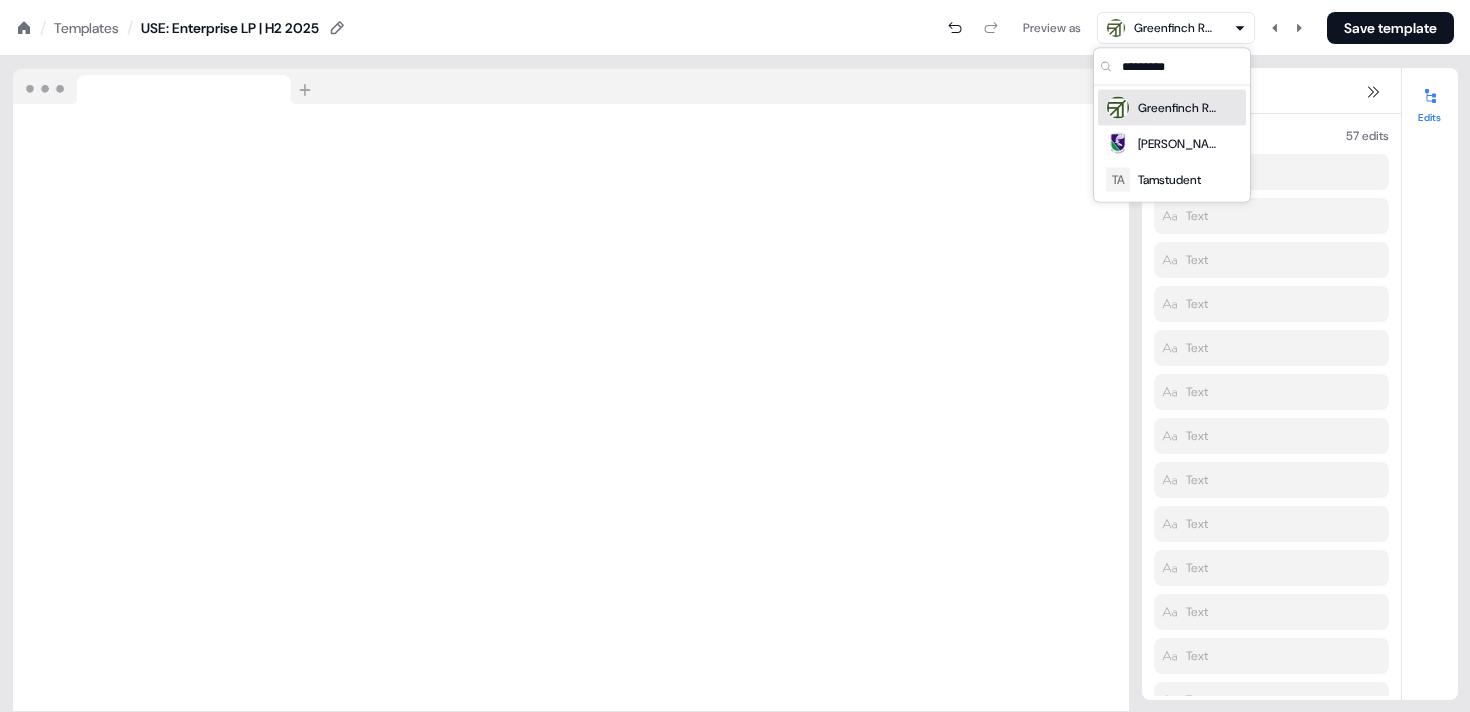 click on "Greenfinch Real Estate Engineers & Consultants" at bounding box center (1174, 28) 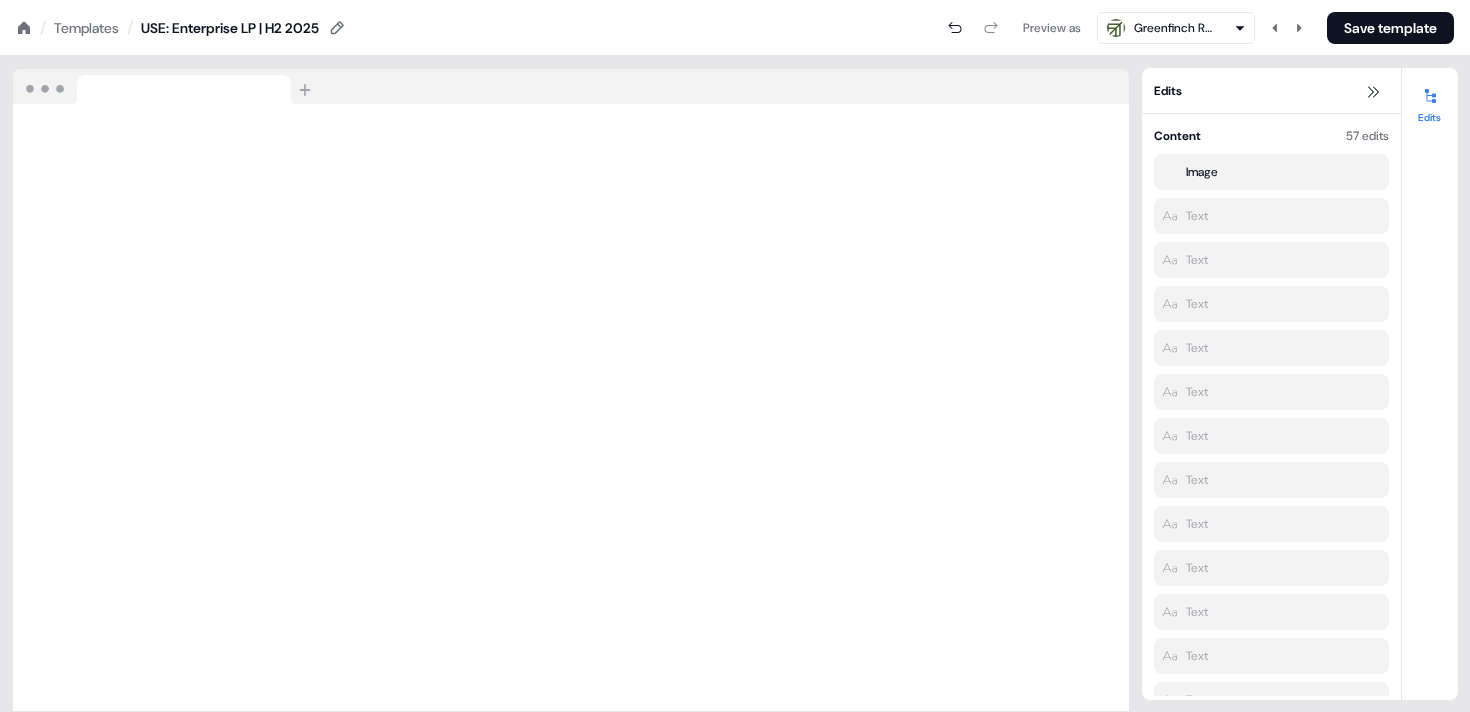 click on "/ Templates / USE: Enterprise LP | H2 2025 Preview as Greenfinch Real Estate Engineers & Consultants Save template" at bounding box center (735, 28) 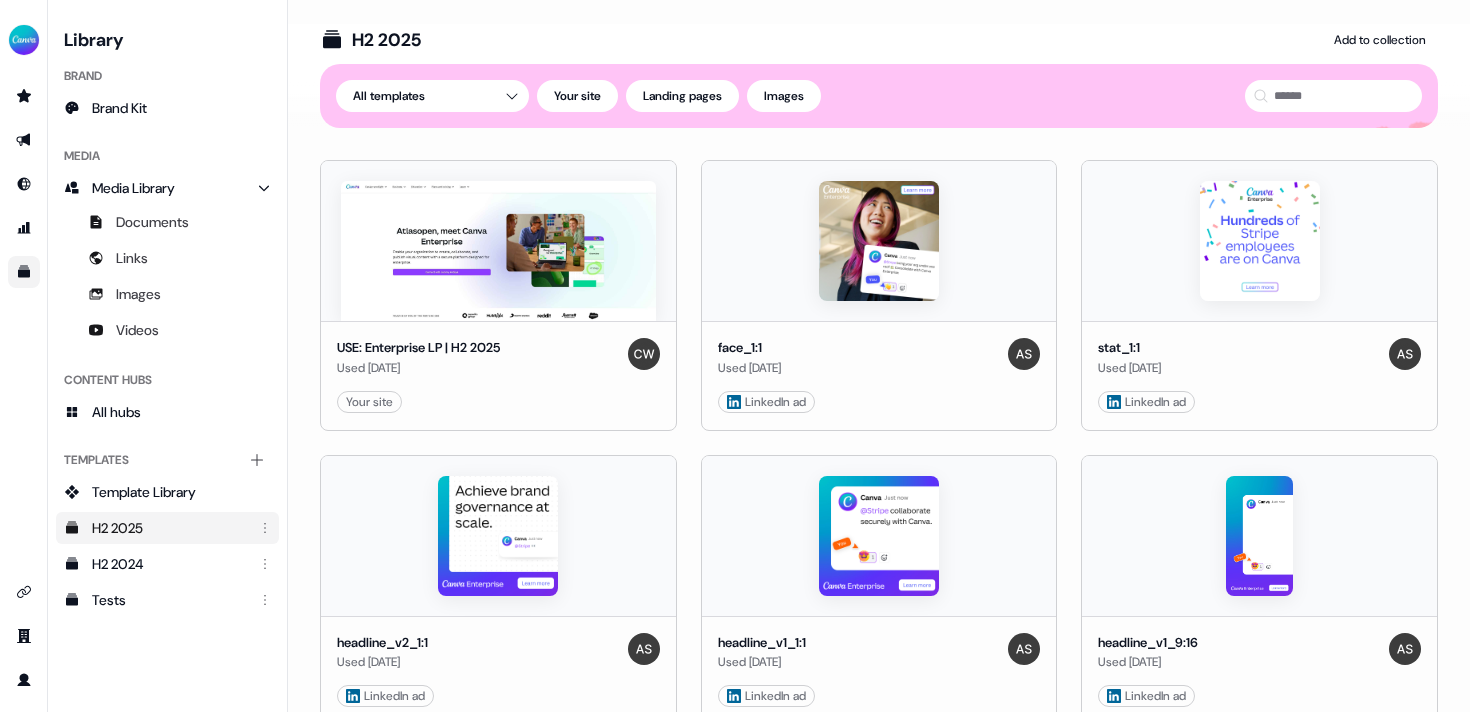 click on "All   templates Your site Landing pages Images" at bounding box center [879, 96] 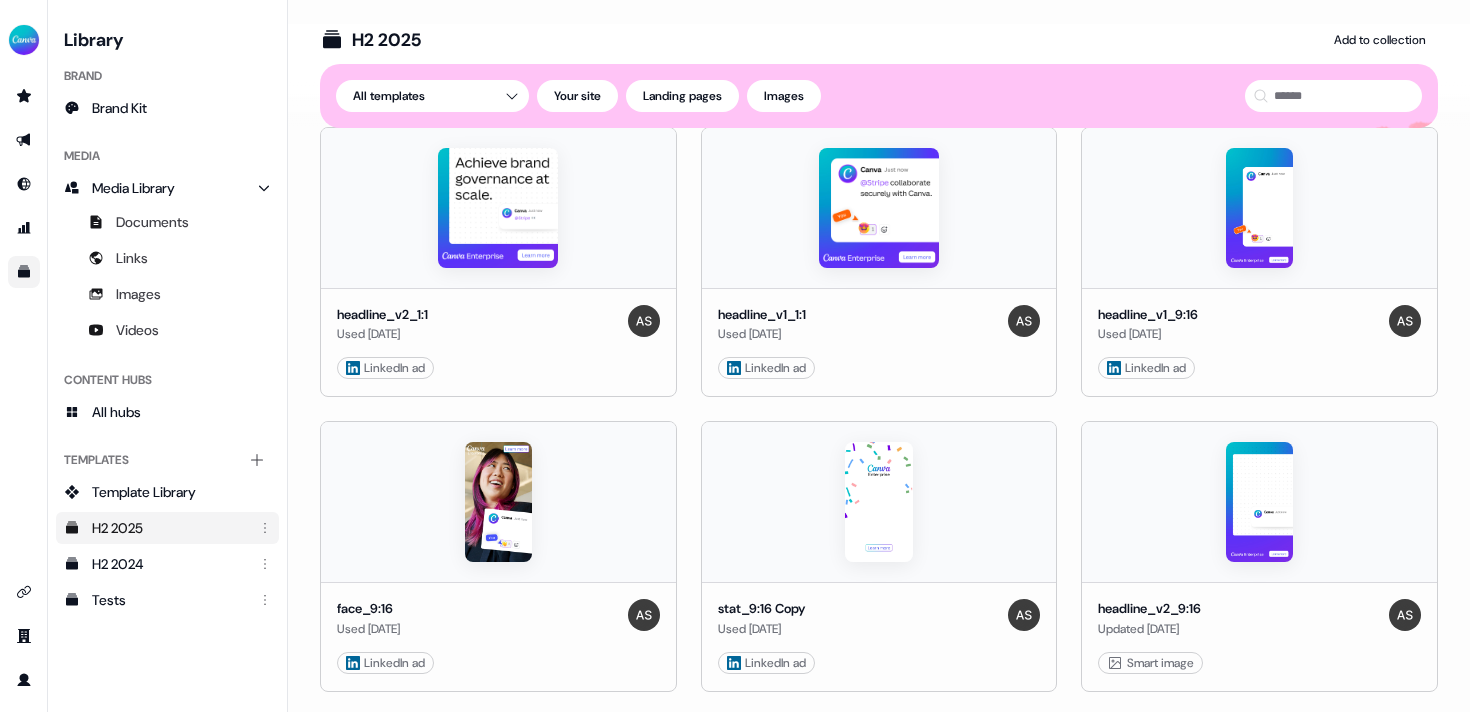 scroll, scrollTop: 331, scrollLeft: 0, axis: vertical 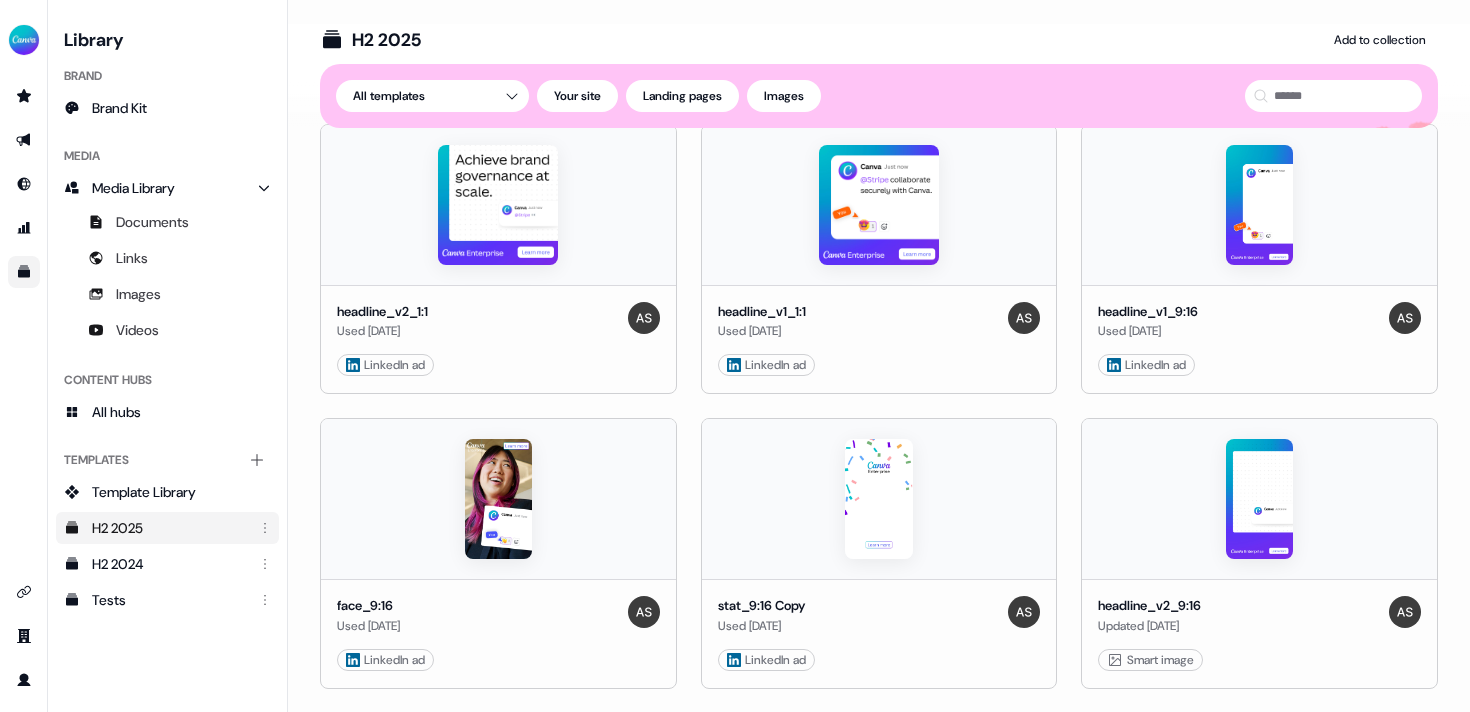 click on "All   templates Your site Landing pages Images" at bounding box center [879, 96] 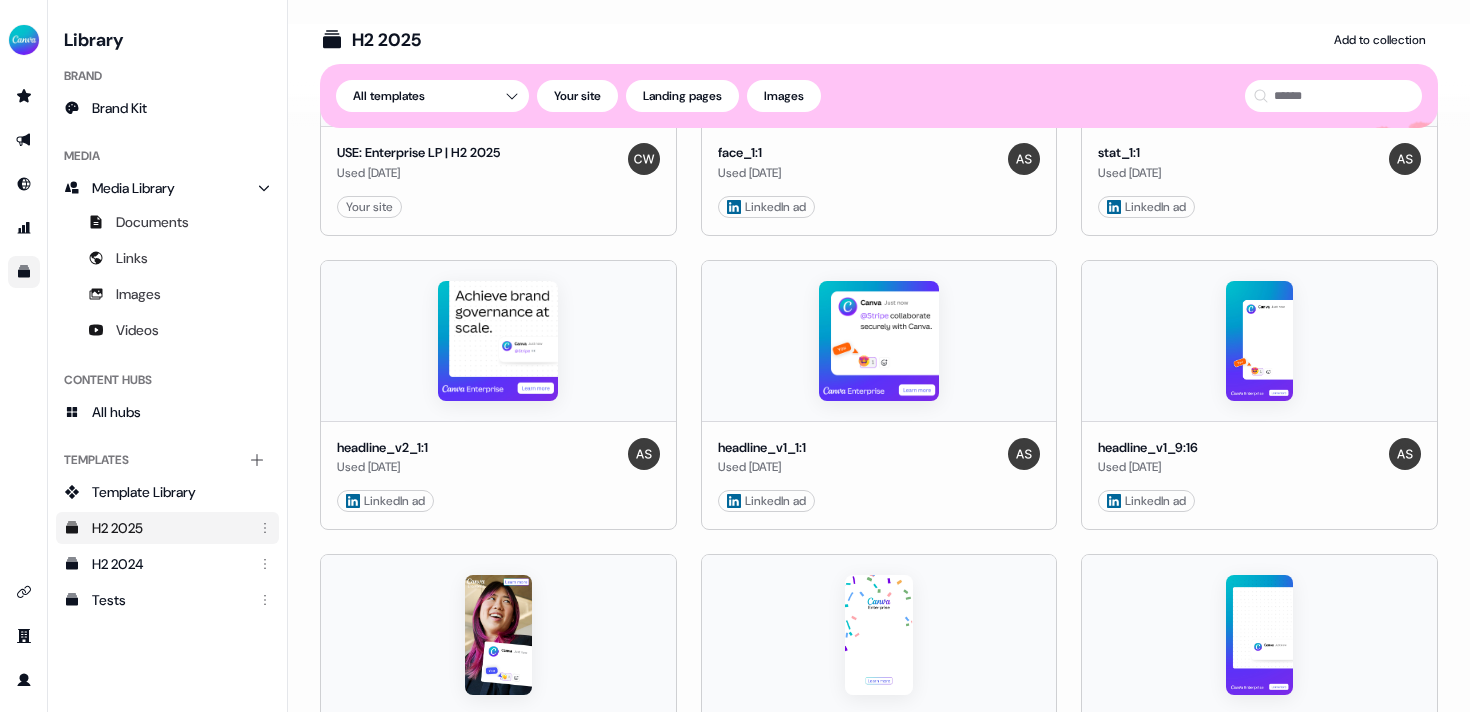 scroll, scrollTop: 338, scrollLeft: 0, axis: vertical 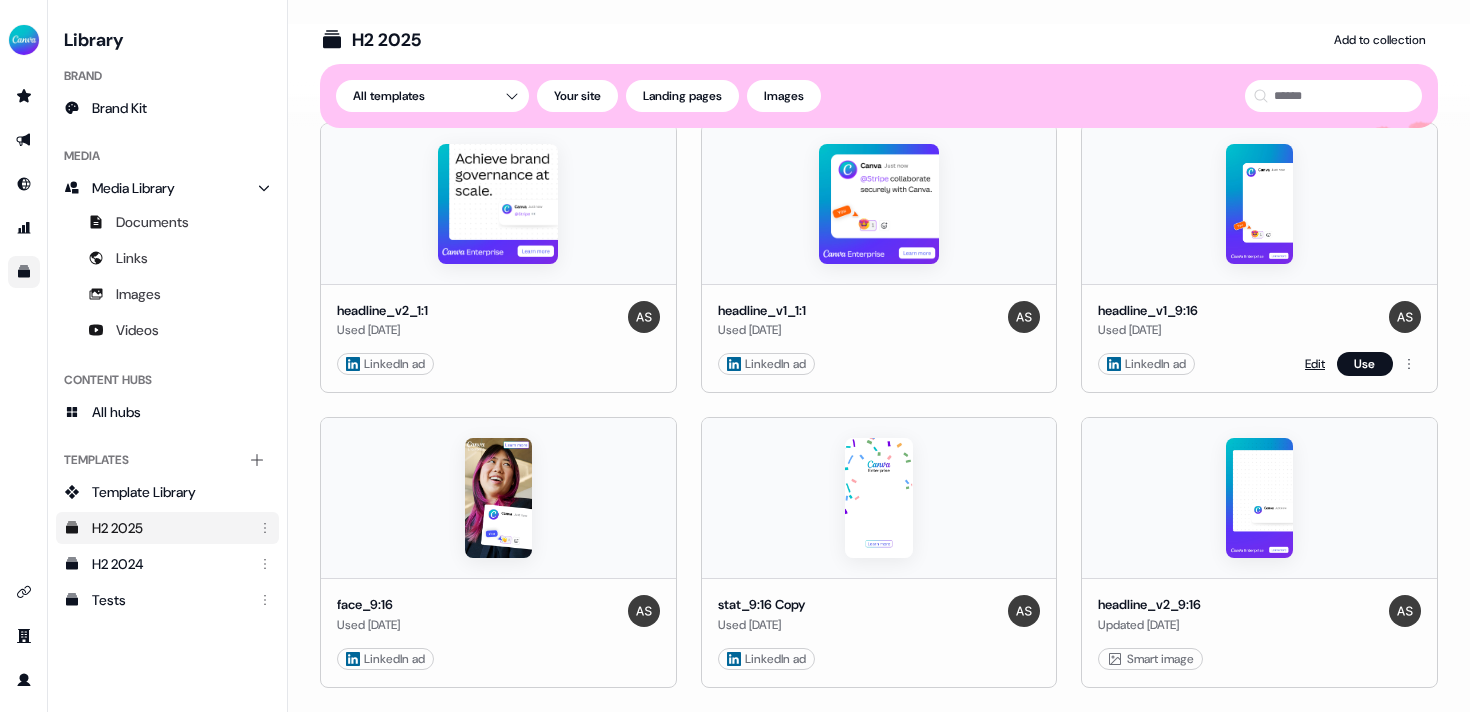 click on "Edit" at bounding box center (1315, 364) 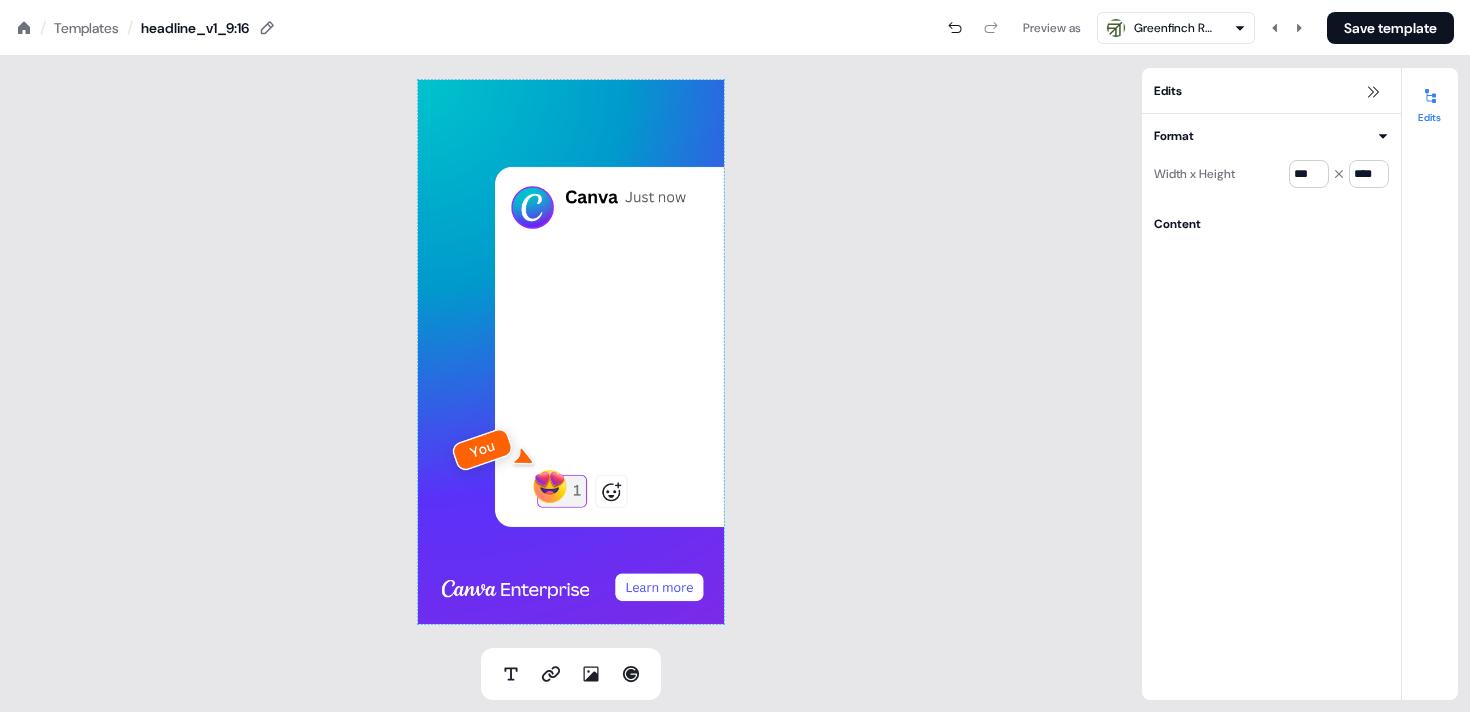 click on "To pick up a draggable item, press the space bar.
While dragging, use the arrow keys to move the item.
Press space again to drop the item in its new position, or press escape to cancel." at bounding box center (571, 352) 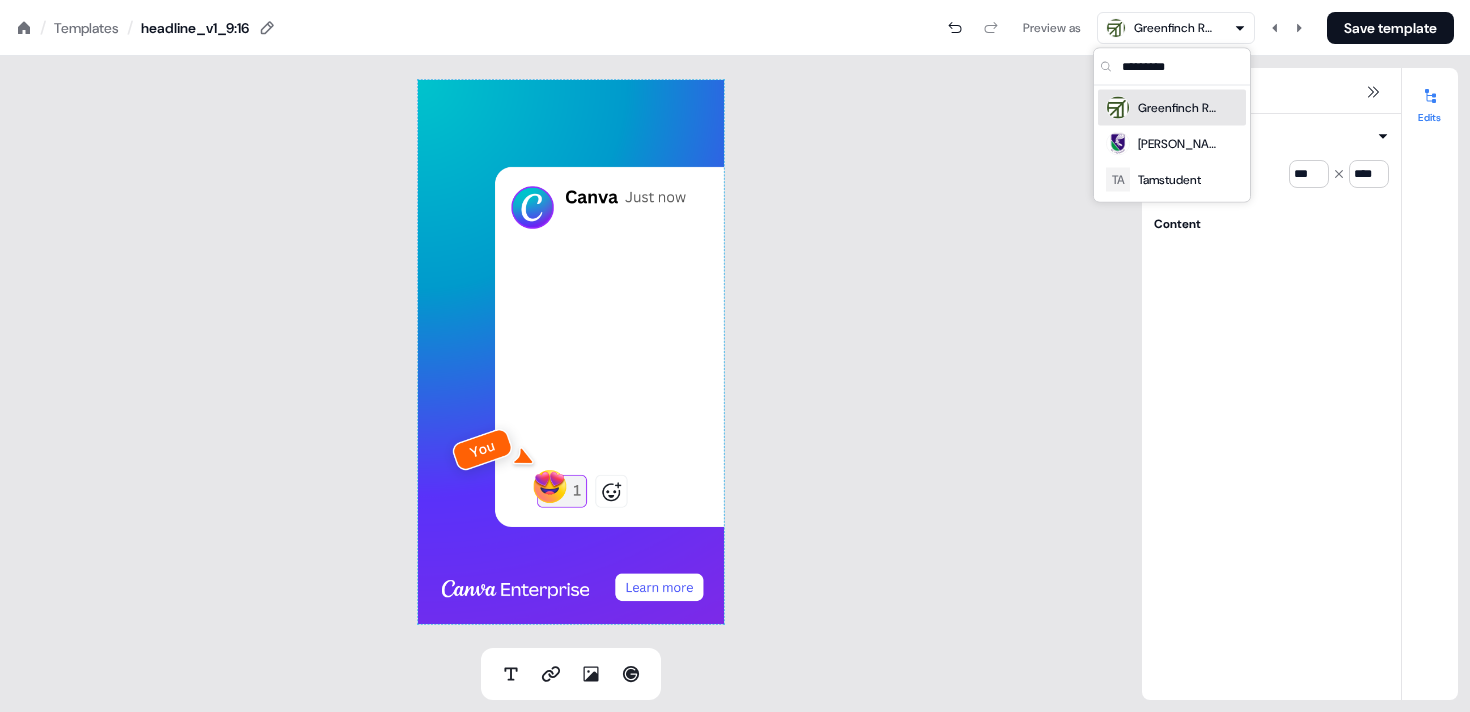 click on "Greenfinch Real Estate Engineers & Consultants" at bounding box center [1174, 28] 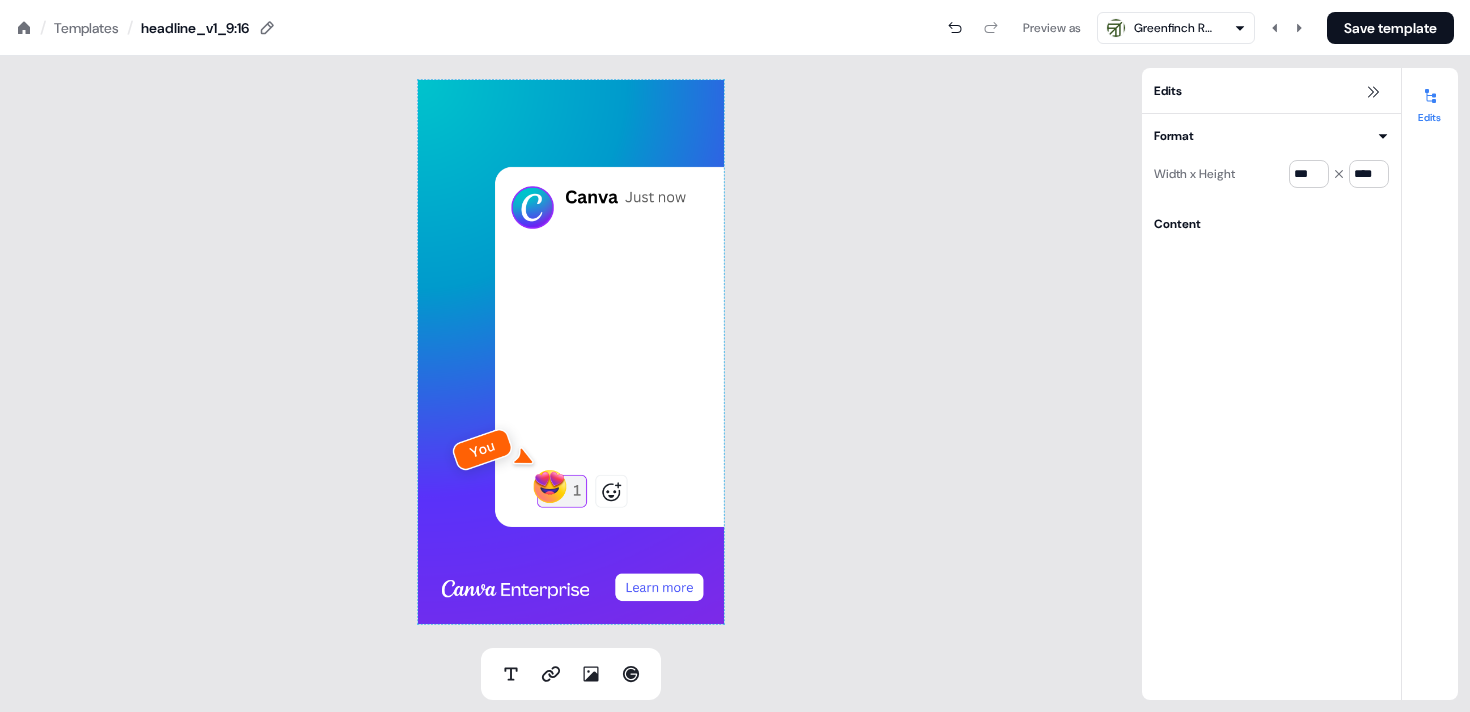 click on "To pick up a draggable item, press the space bar.
While dragging, use the arrow keys to move the item.
Press space again to drop the item in its new position, or press escape to cancel." at bounding box center (571, 352) 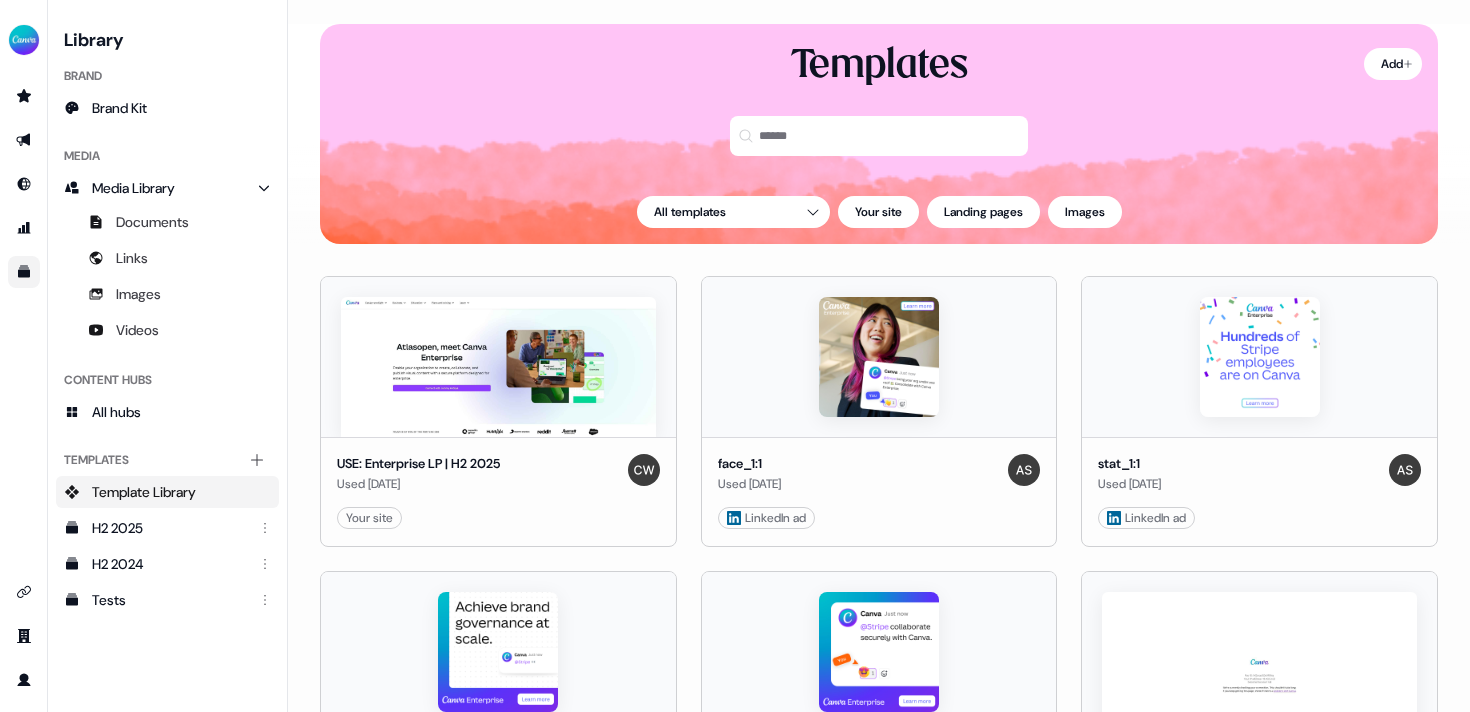 click on "Templates" at bounding box center (879, 110) 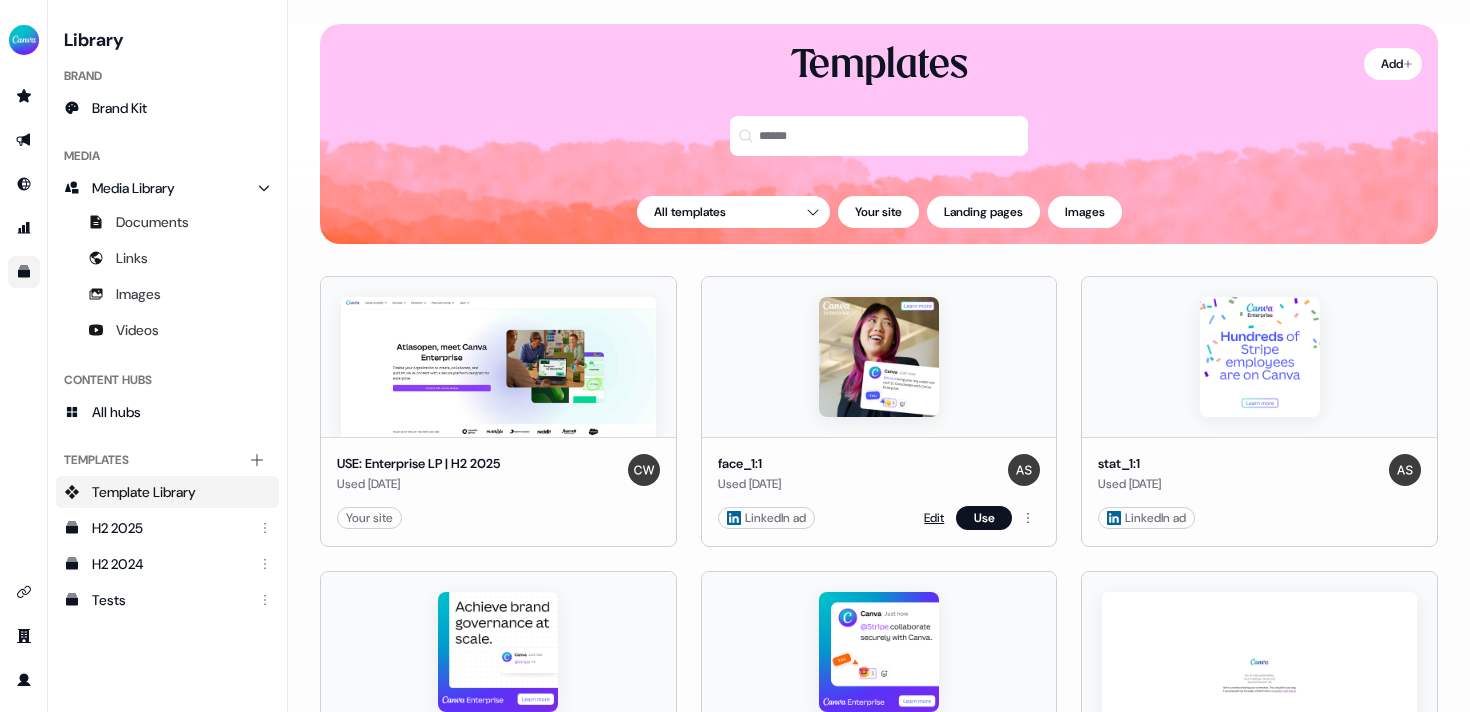 click on "Edit" at bounding box center (934, 518) 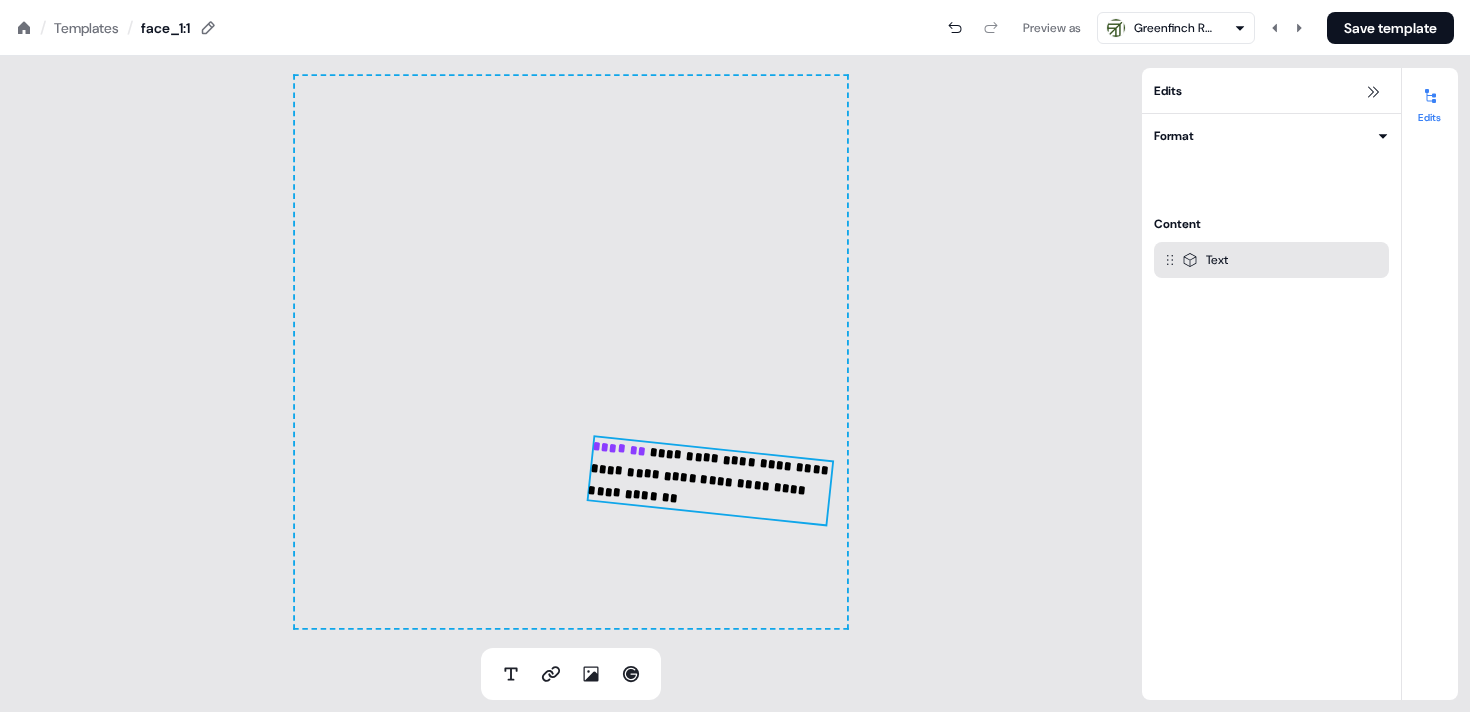 click on "**********" at bounding box center (710, 480) 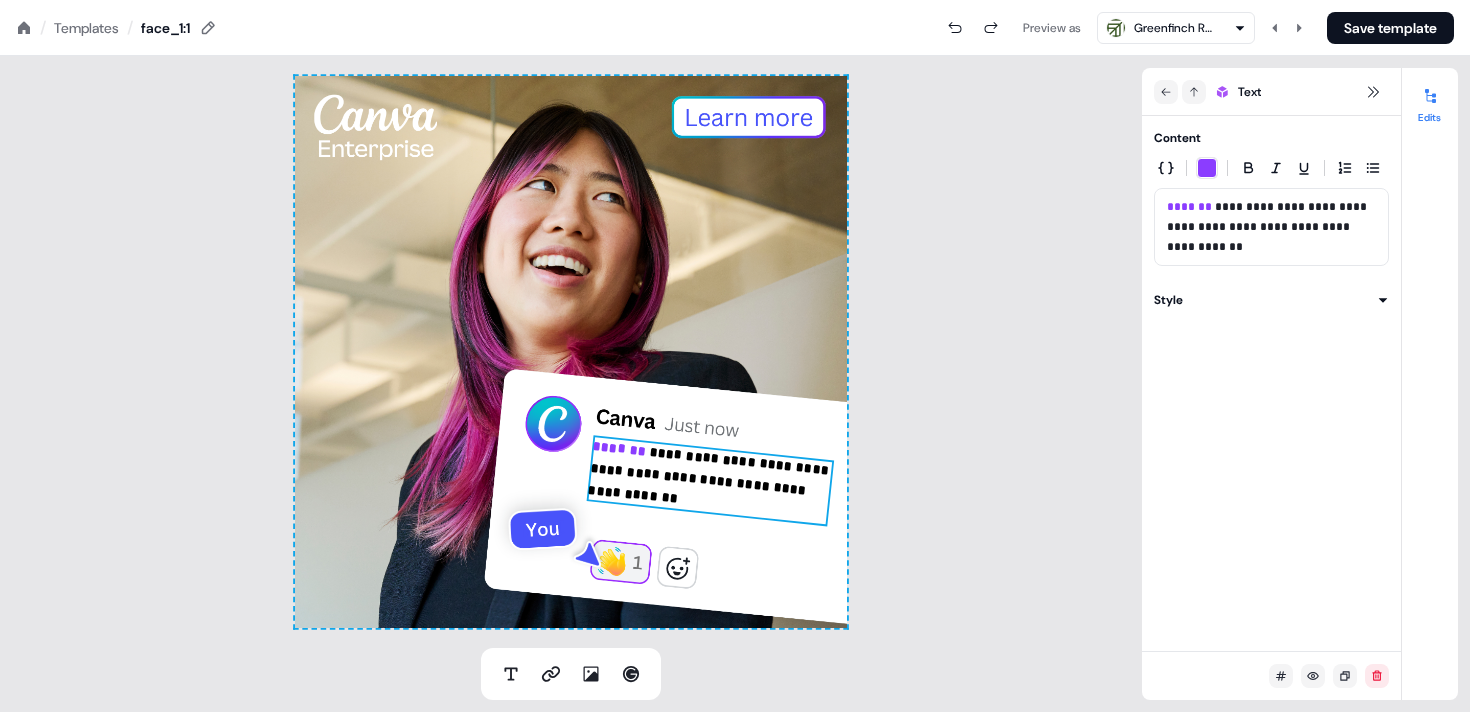 click on "**********" at bounding box center (571, 352) 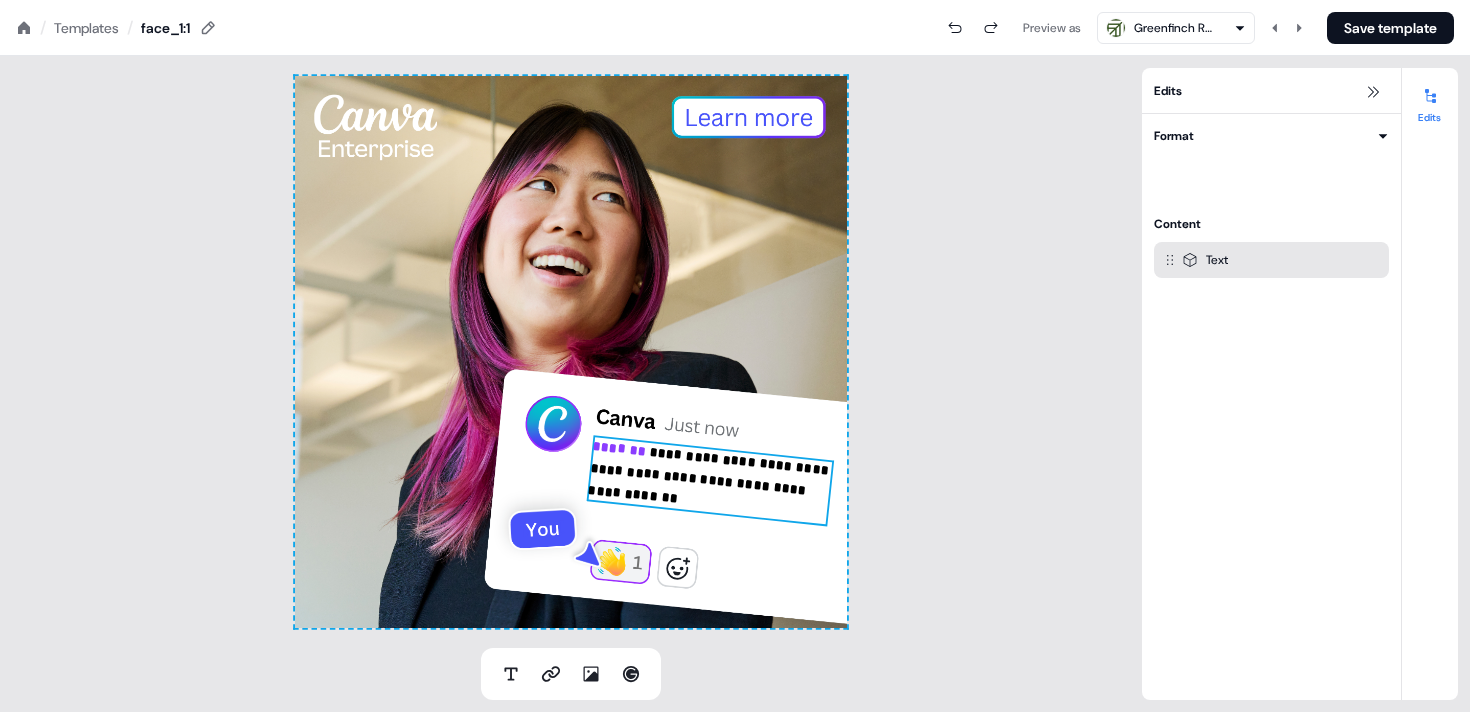 click on "**********" at bounding box center [710, 480] 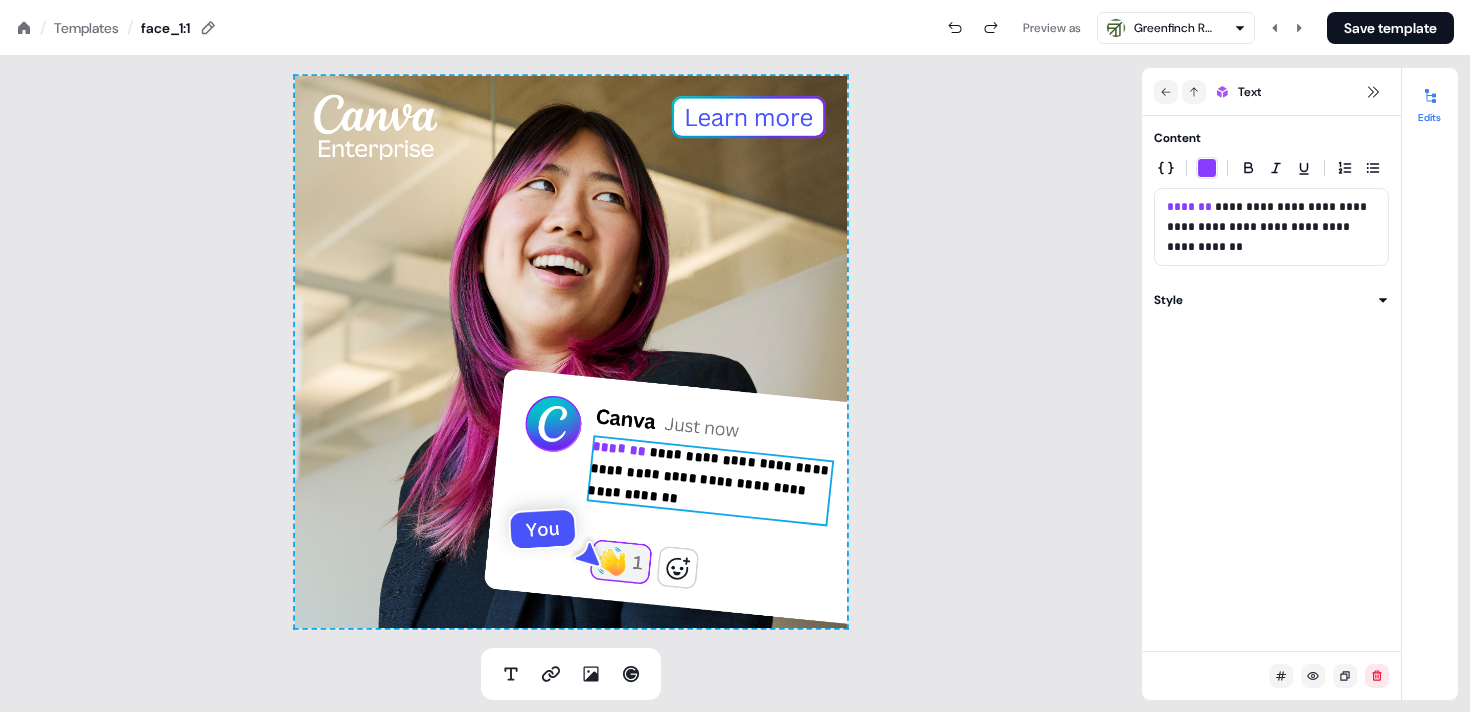 click on "**********" at bounding box center [571, 352] 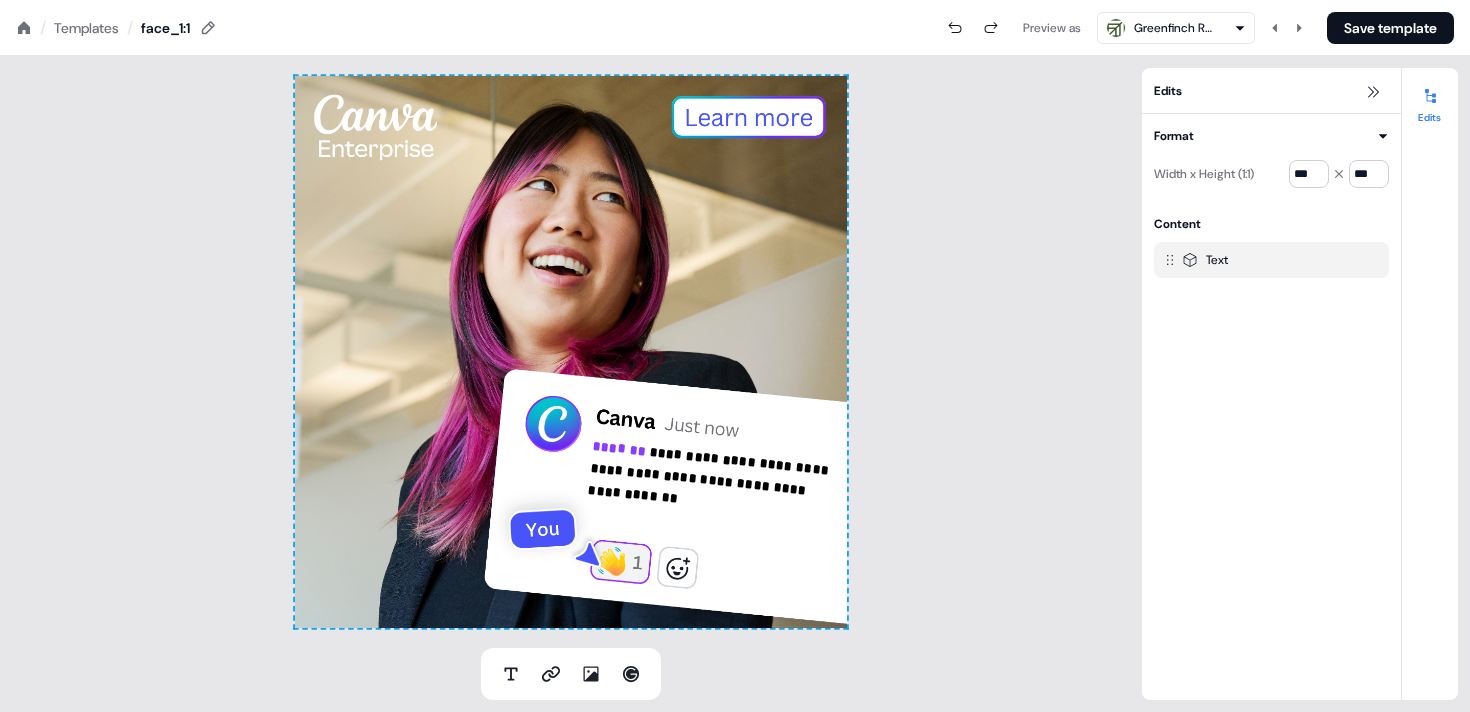 click on "**********" at bounding box center [571, 352] 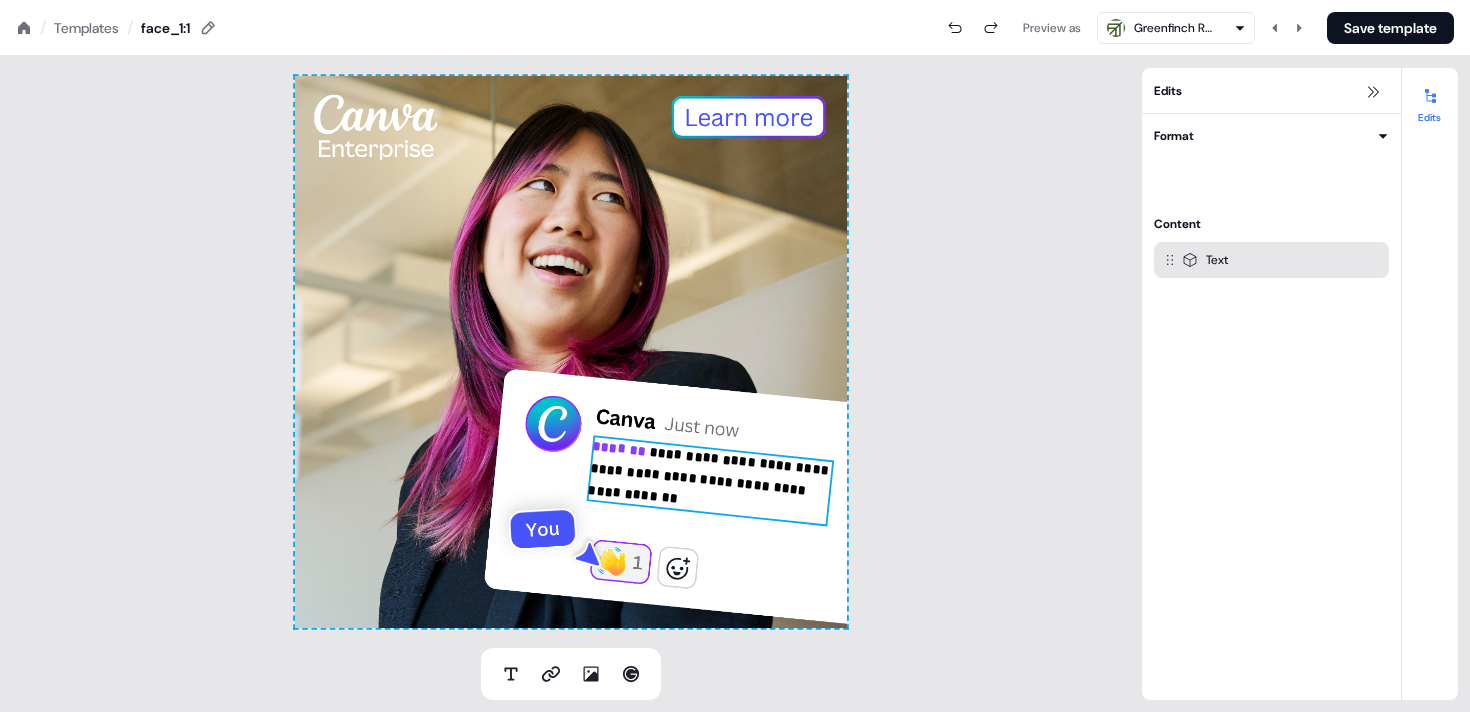 click on "**********" at bounding box center (710, 480) 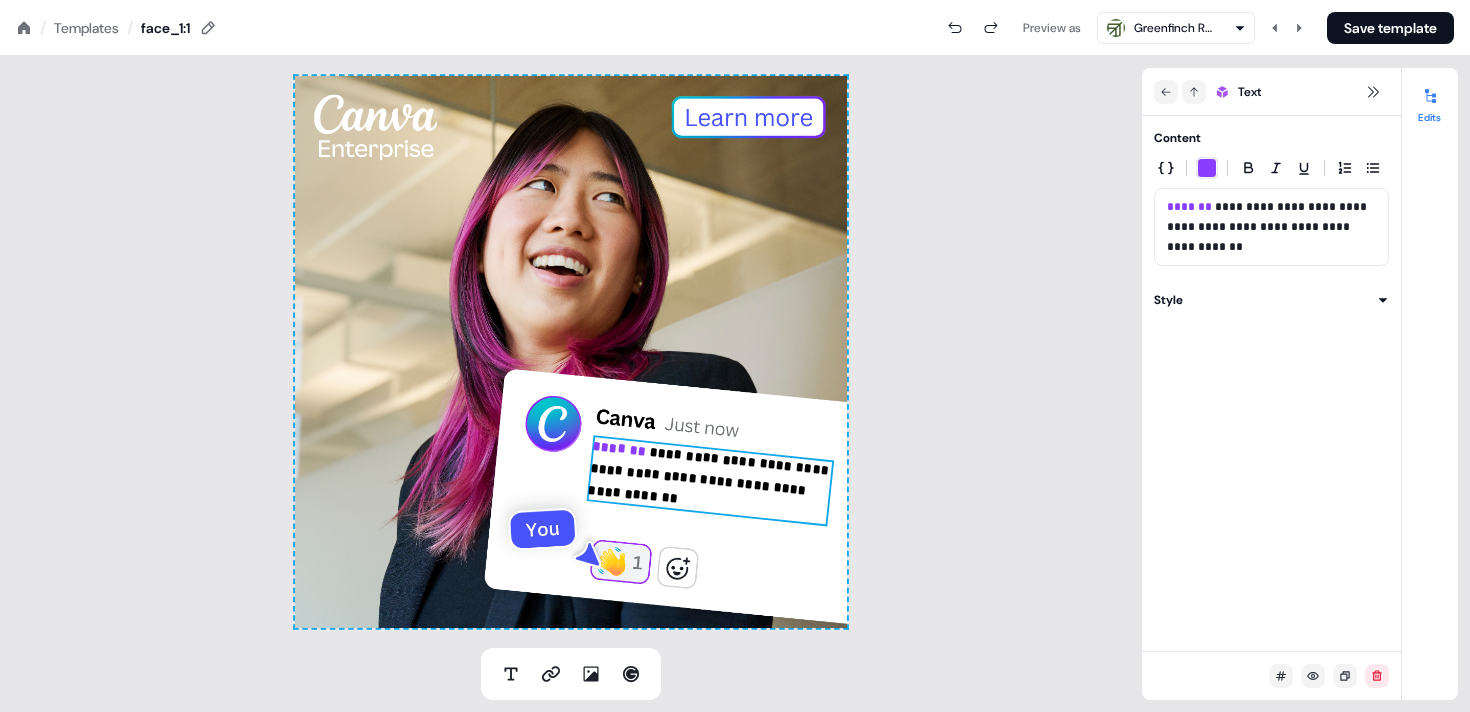 click on "**********" at bounding box center (571, 352) 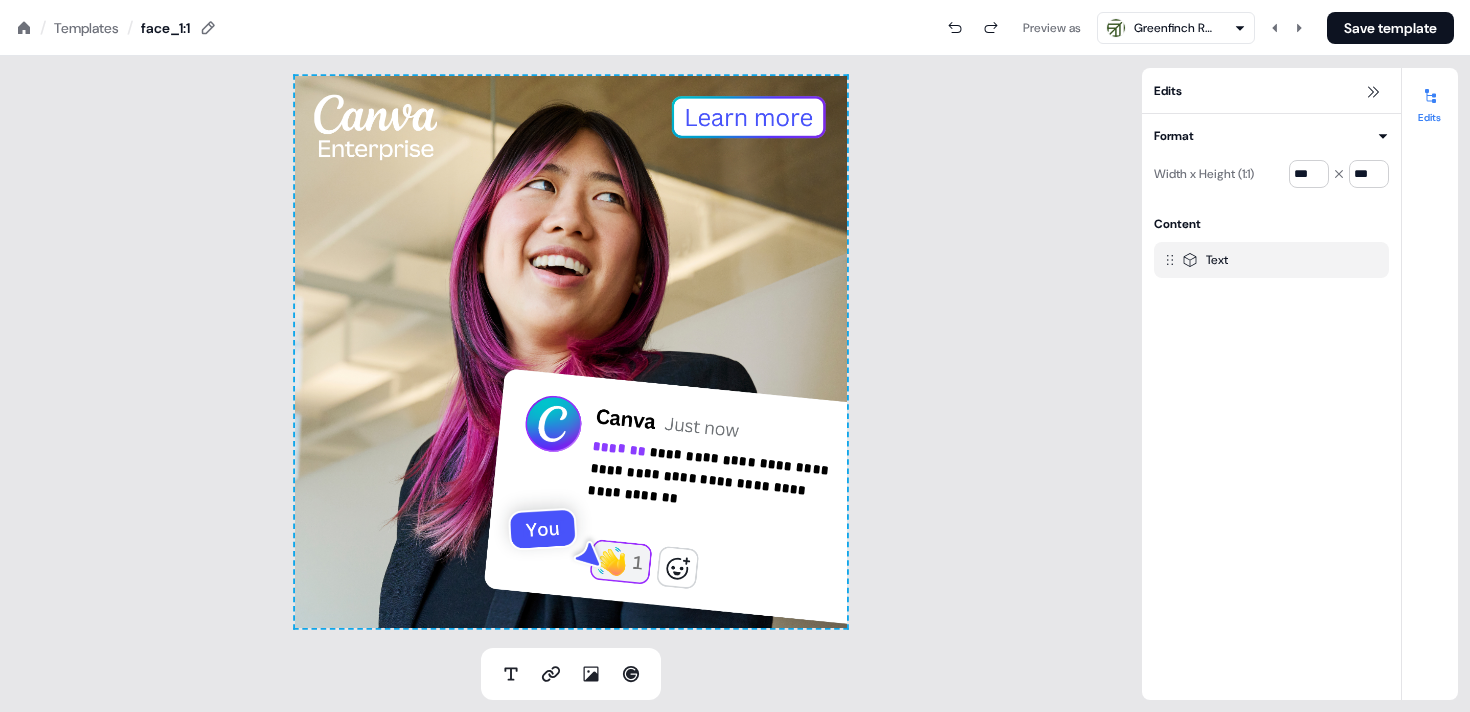 click on "Text Add block" at bounding box center [1271, 469] 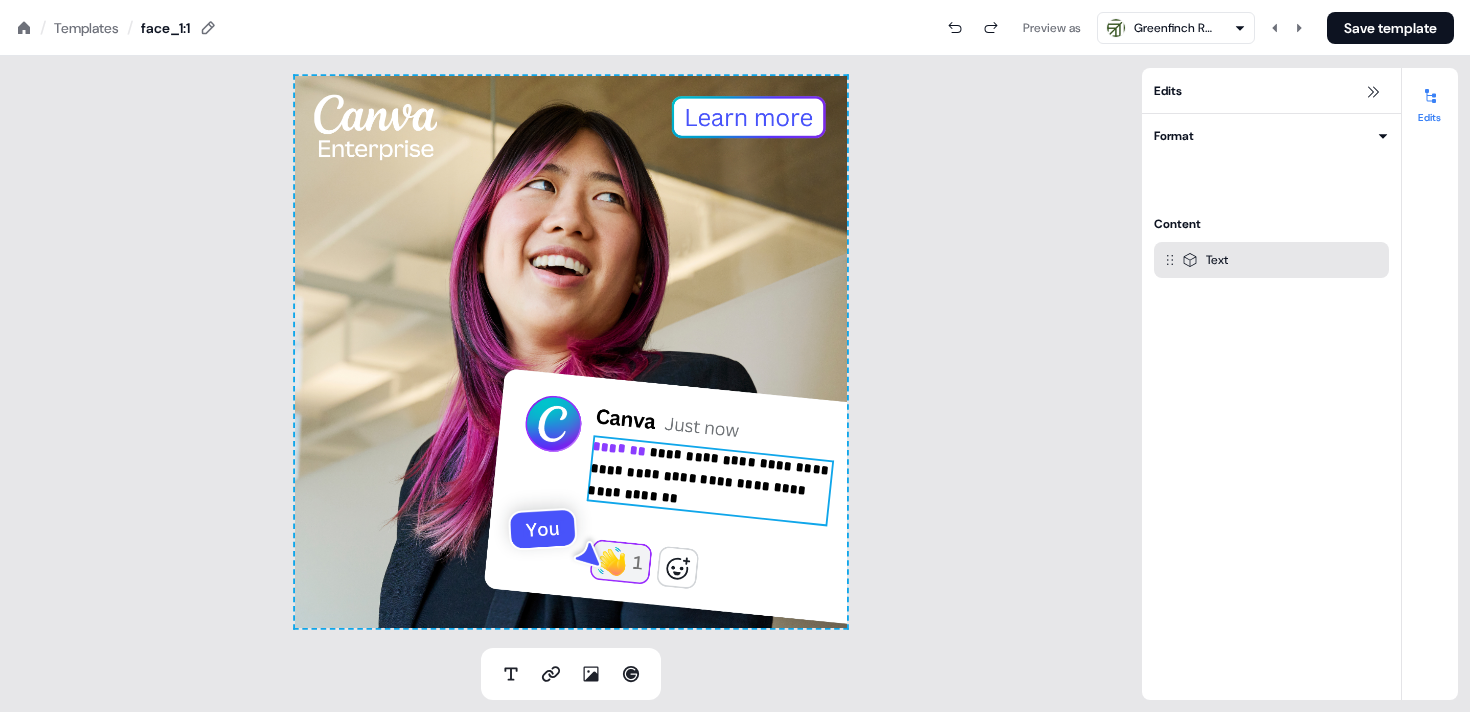 click on "**********" at bounding box center [710, 480] 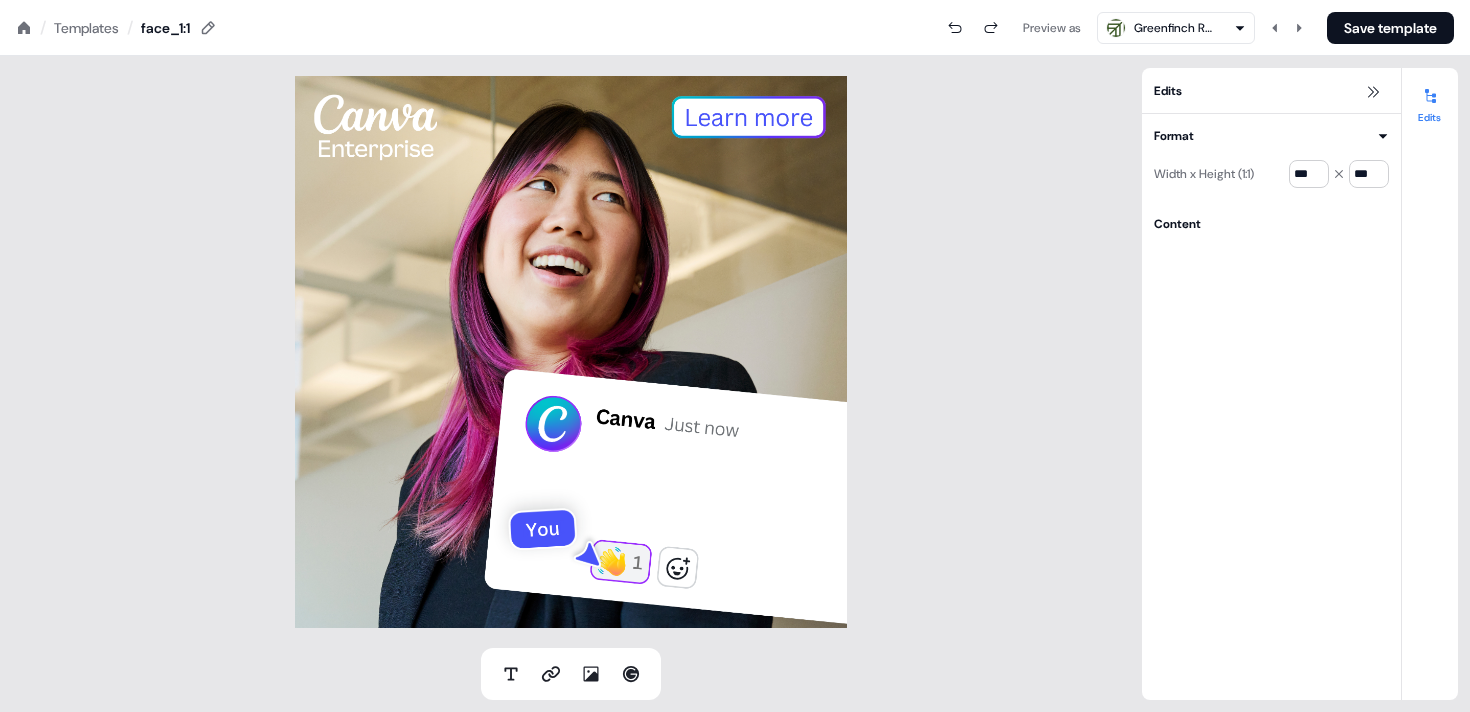 click on "To pick up a draggable item, press the space bar.
While dragging, use the arrow keys to move the item.
Press space again to drop the item in its new position, or press escape to cancel." at bounding box center (571, 352) 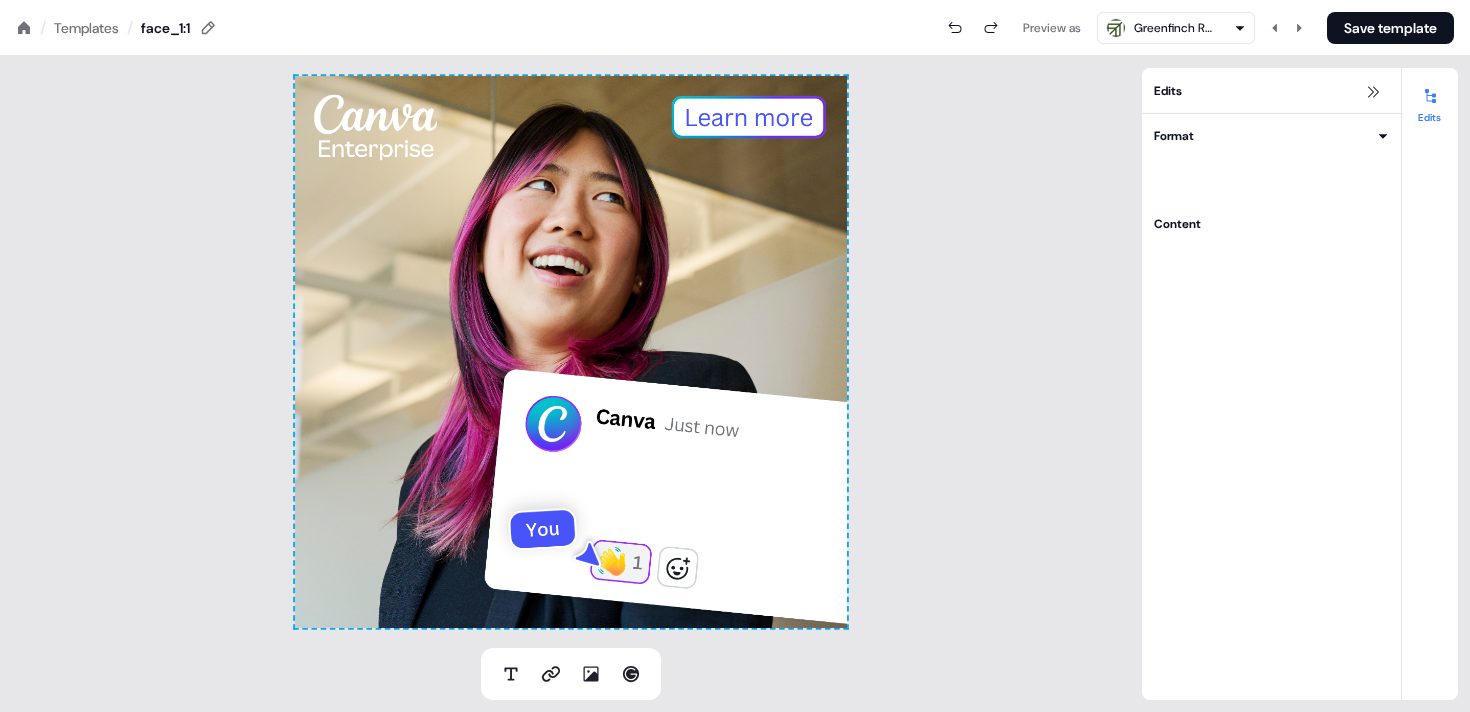click on "To pick up a draggable item, press the space bar.
While dragging, use the arrow keys to move the item.
Press space again to drop the item in its new position, or press escape to cancel." at bounding box center (571, 352) 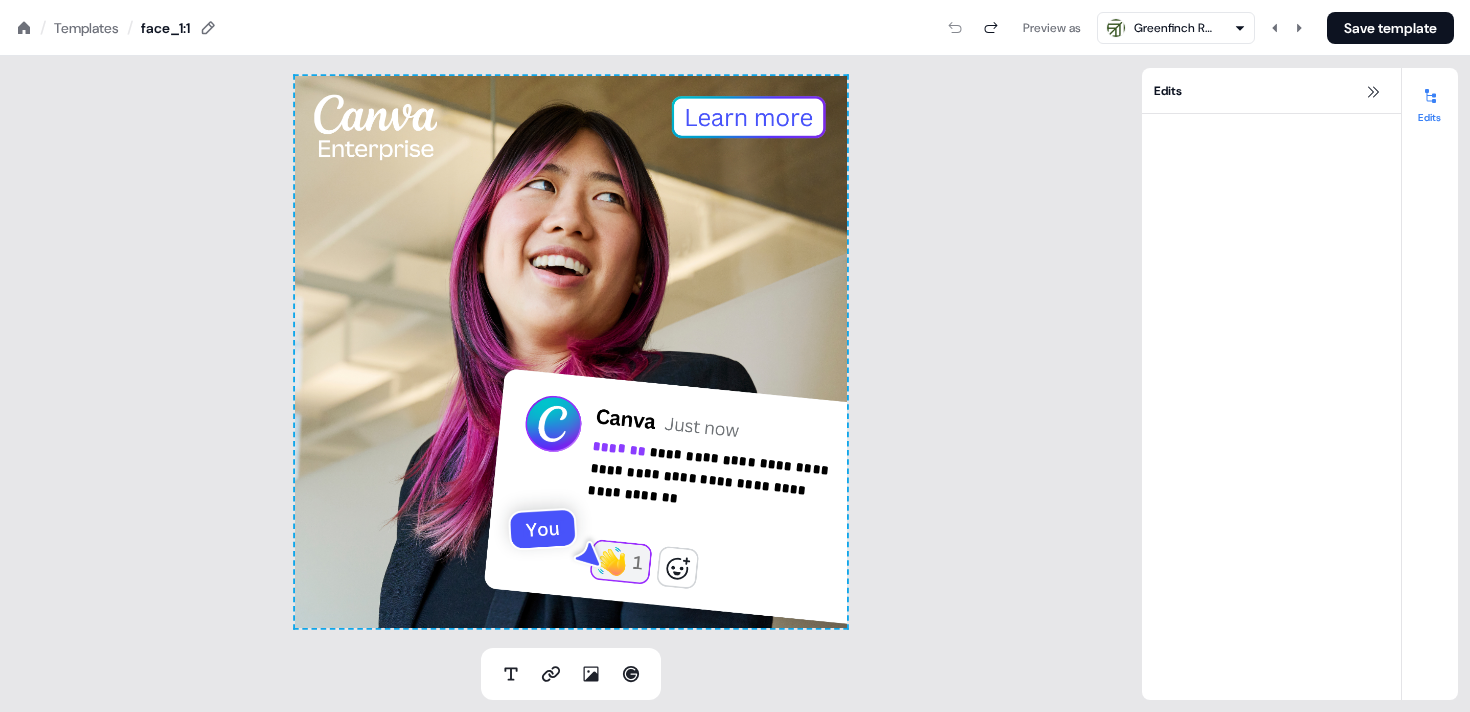 click on "**********" at bounding box center [571, 352] 